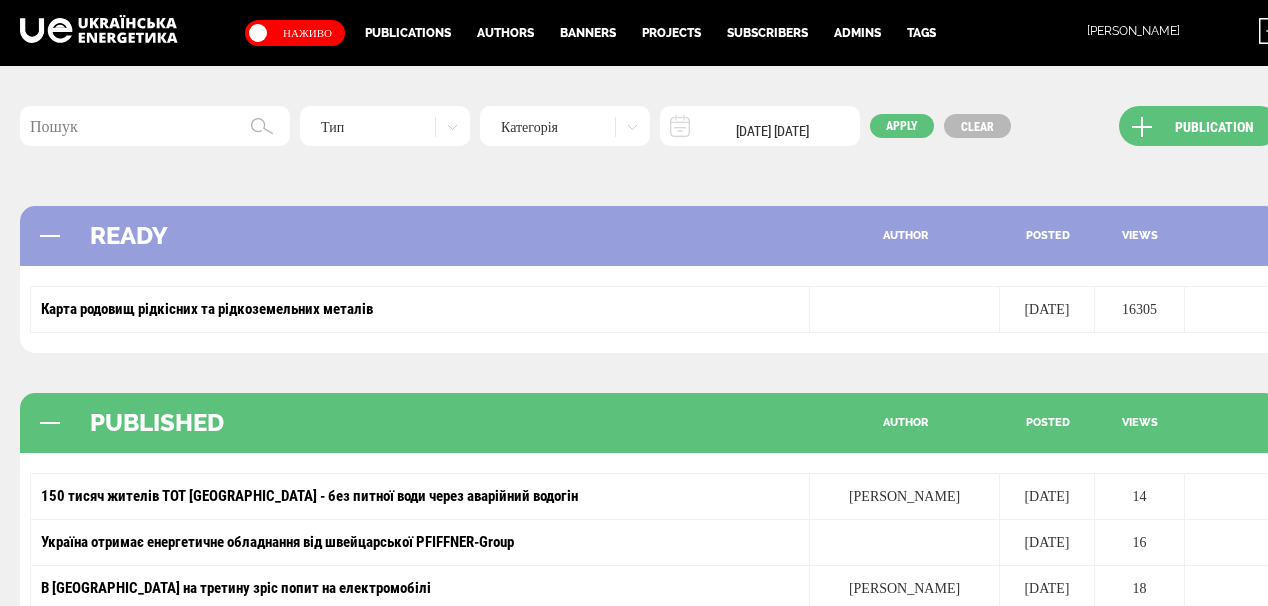 scroll, scrollTop: 584, scrollLeft: 0, axis: vertical 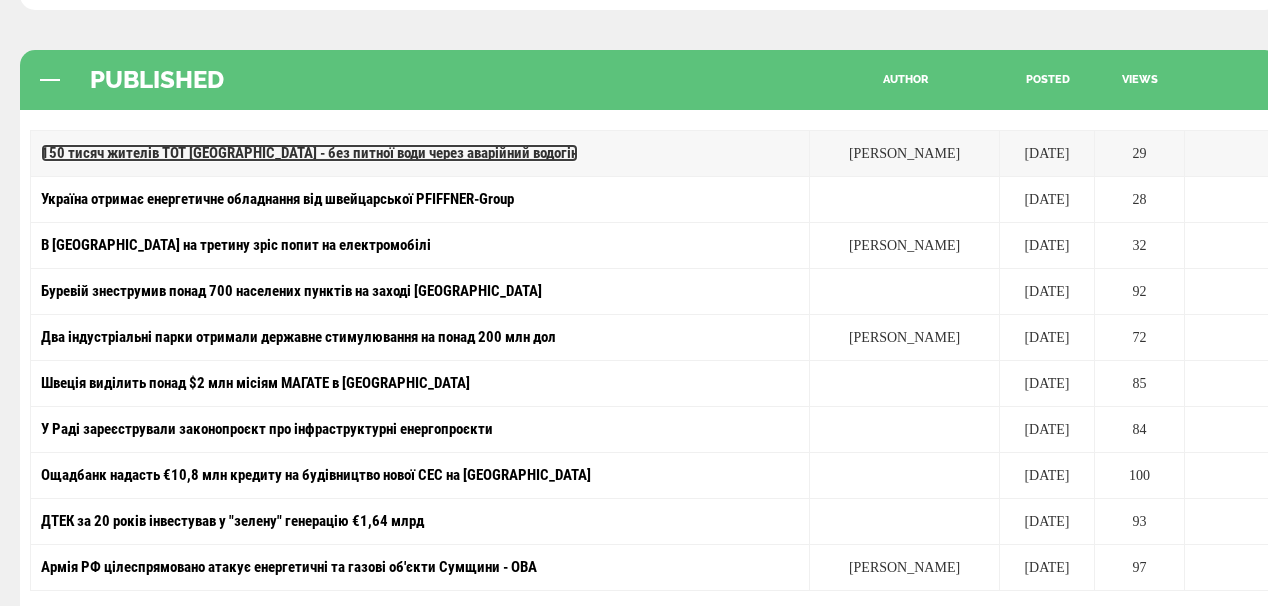 click on "150 тисяч жителів ТОТ [GEOGRAPHIC_DATA] - без питної води через аварійний водогін" at bounding box center (309, 153) 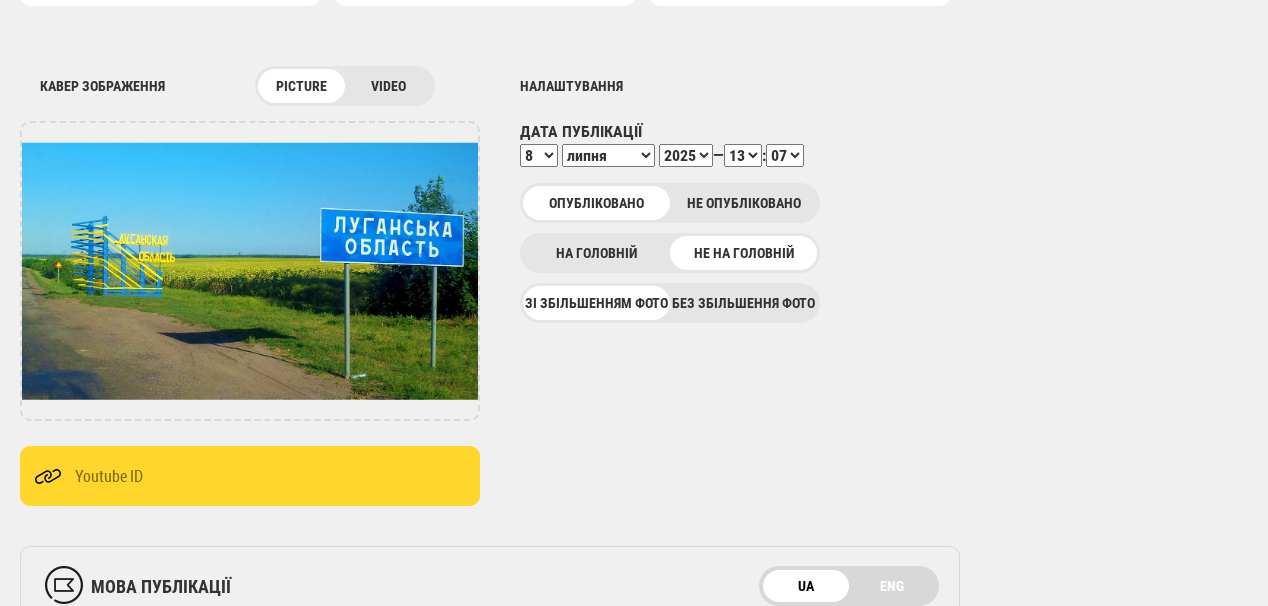 scroll, scrollTop: 320, scrollLeft: 0, axis: vertical 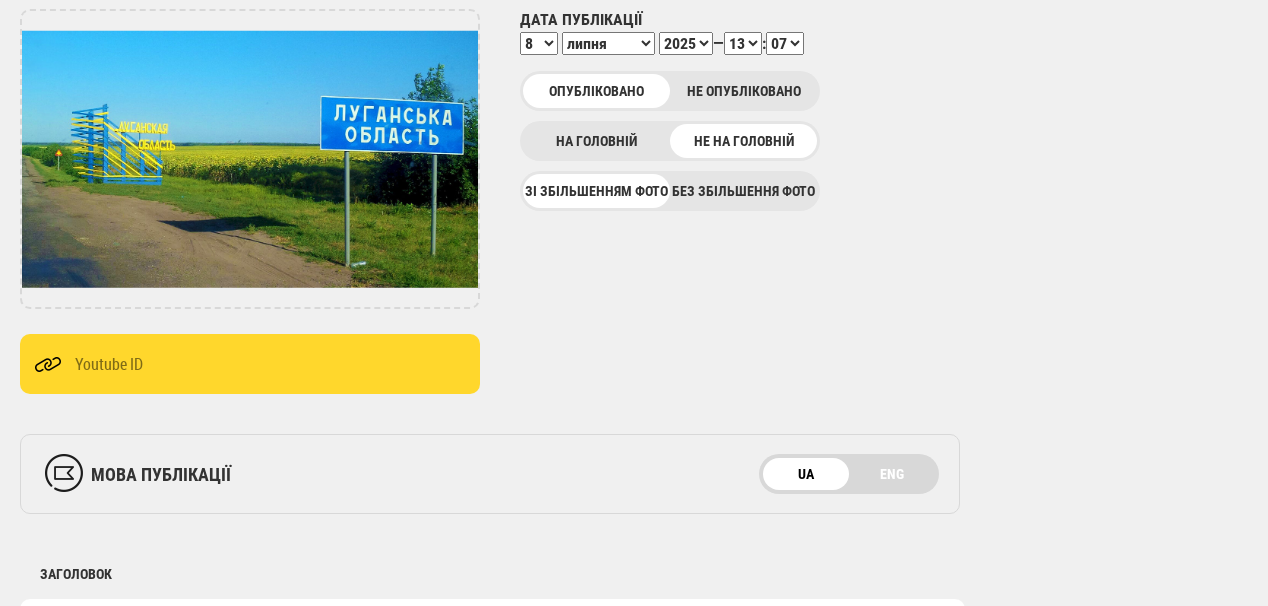 click on "UA ENG" at bounding box center [849, 474] 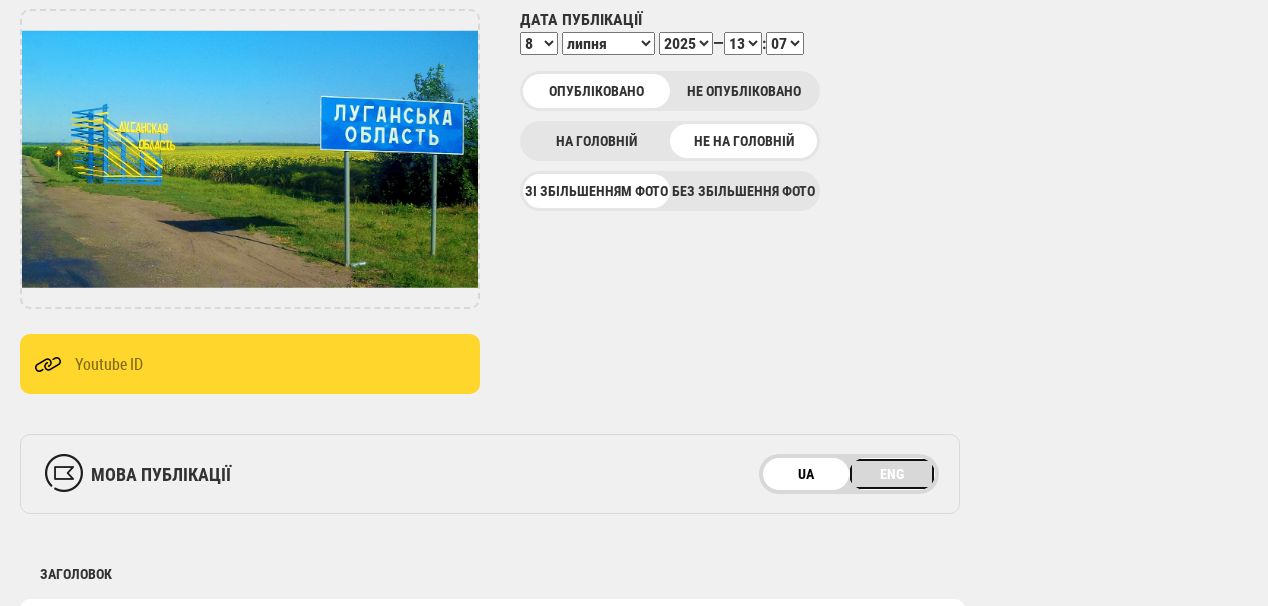 click on "ENG" at bounding box center [892, 474] 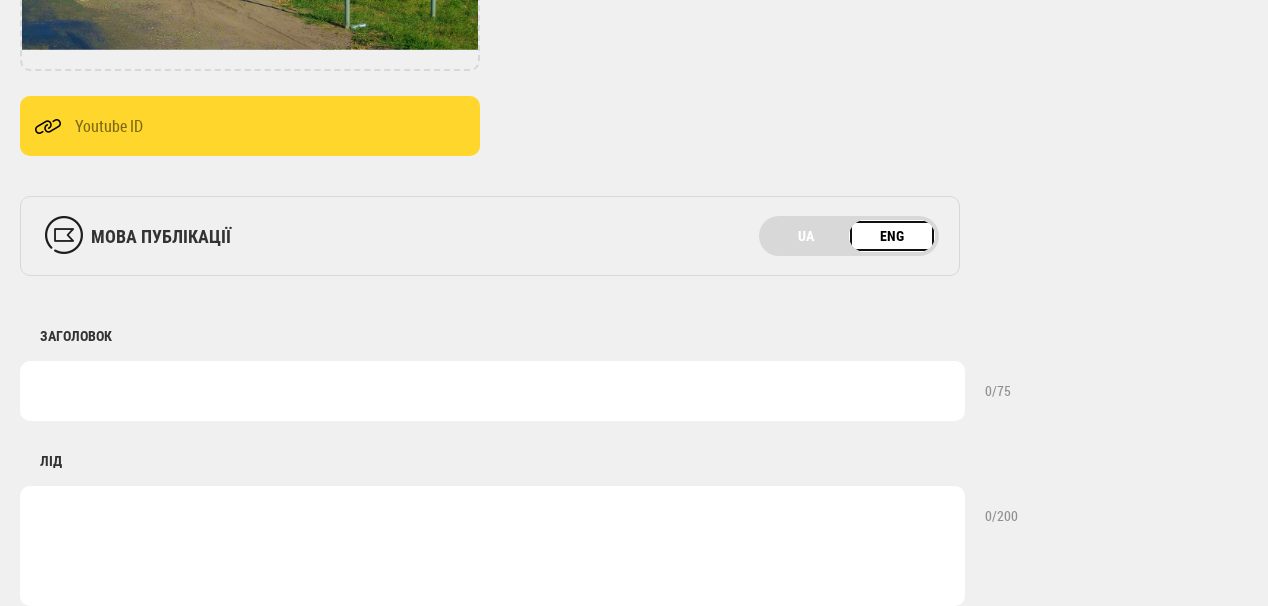 scroll, scrollTop: 560, scrollLeft: 0, axis: vertical 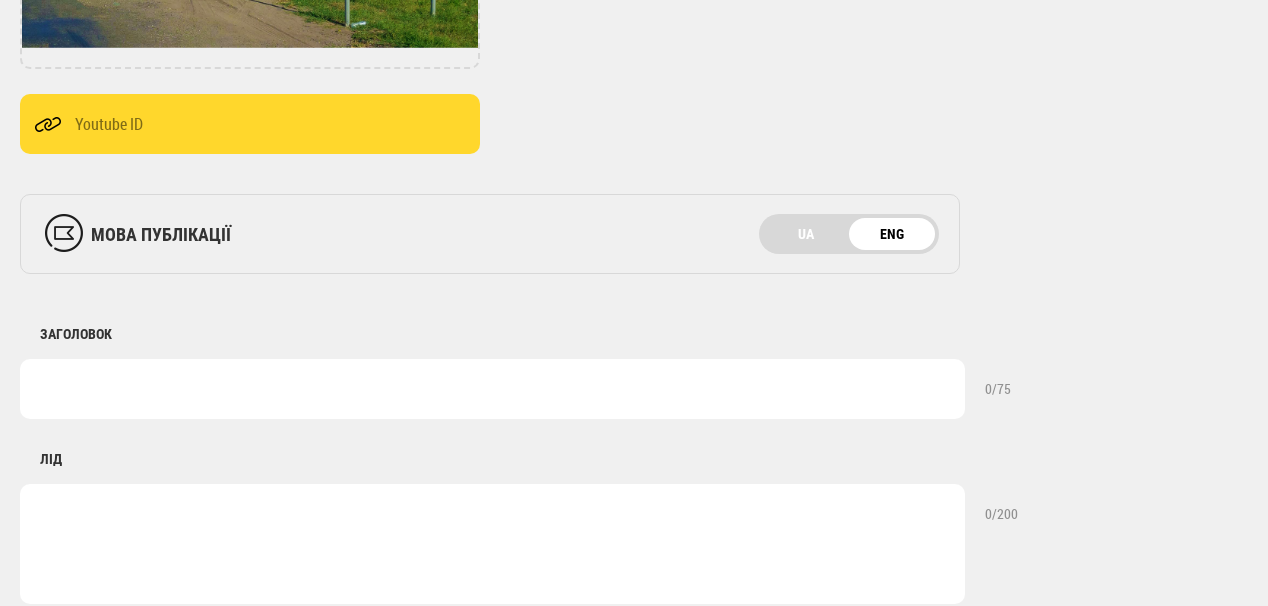 click at bounding box center [492, 389] 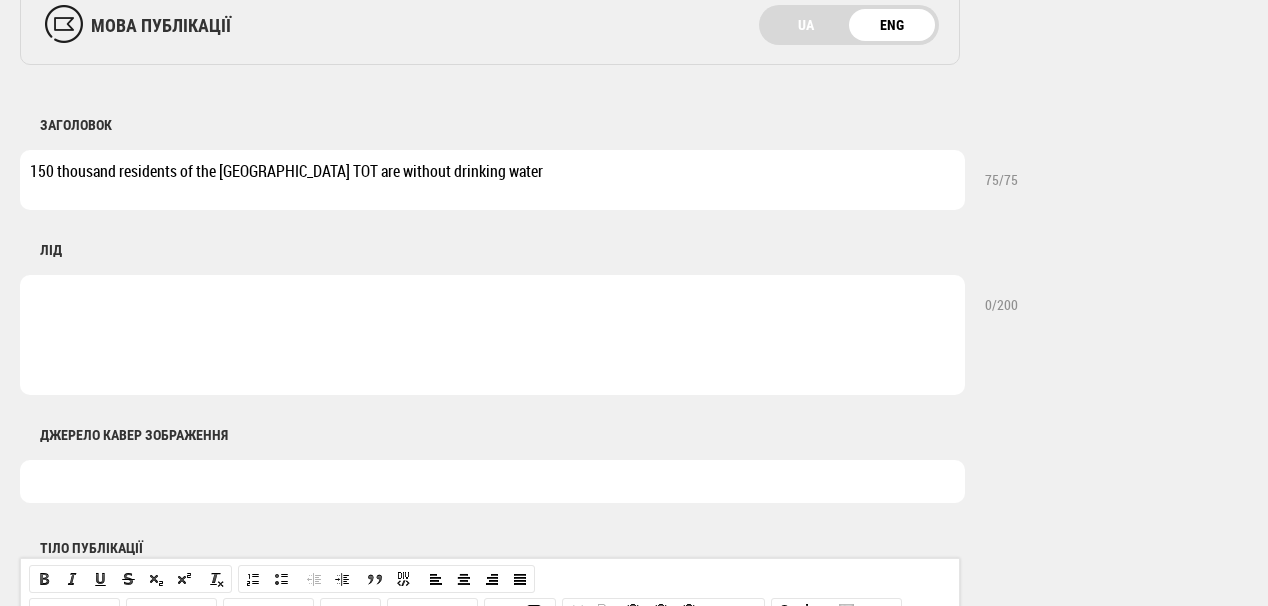 scroll, scrollTop: 800, scrollLeft: 0, axis: vertical 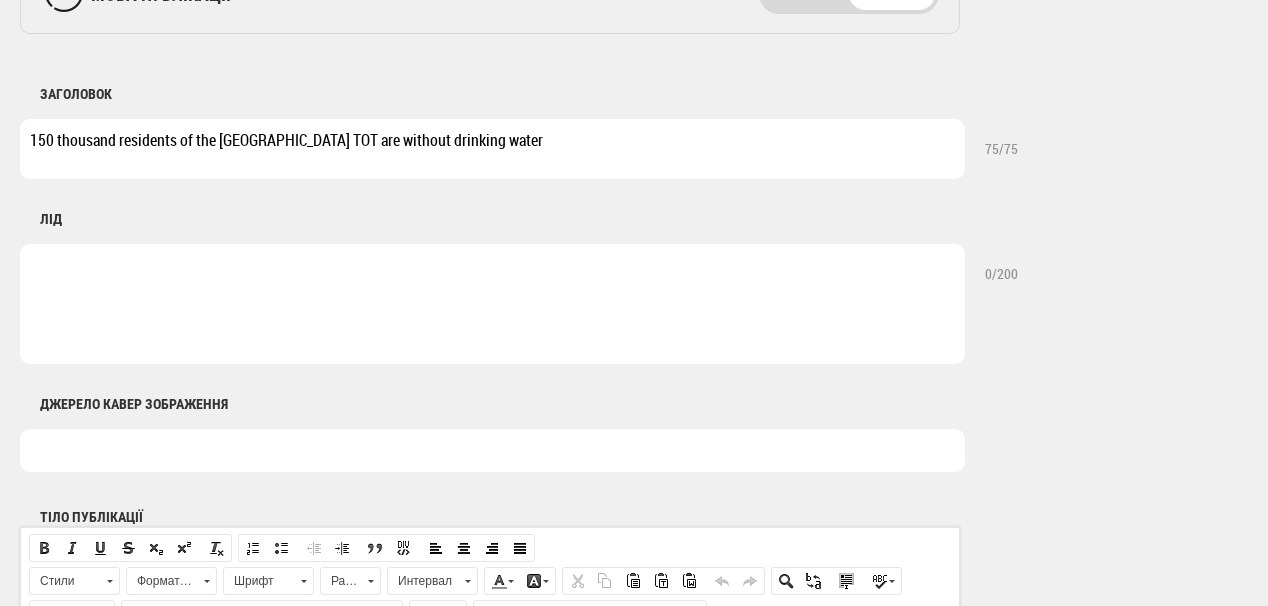 type on "150 thousand residents of the Luhansk Oblast TOT are without drinking water" 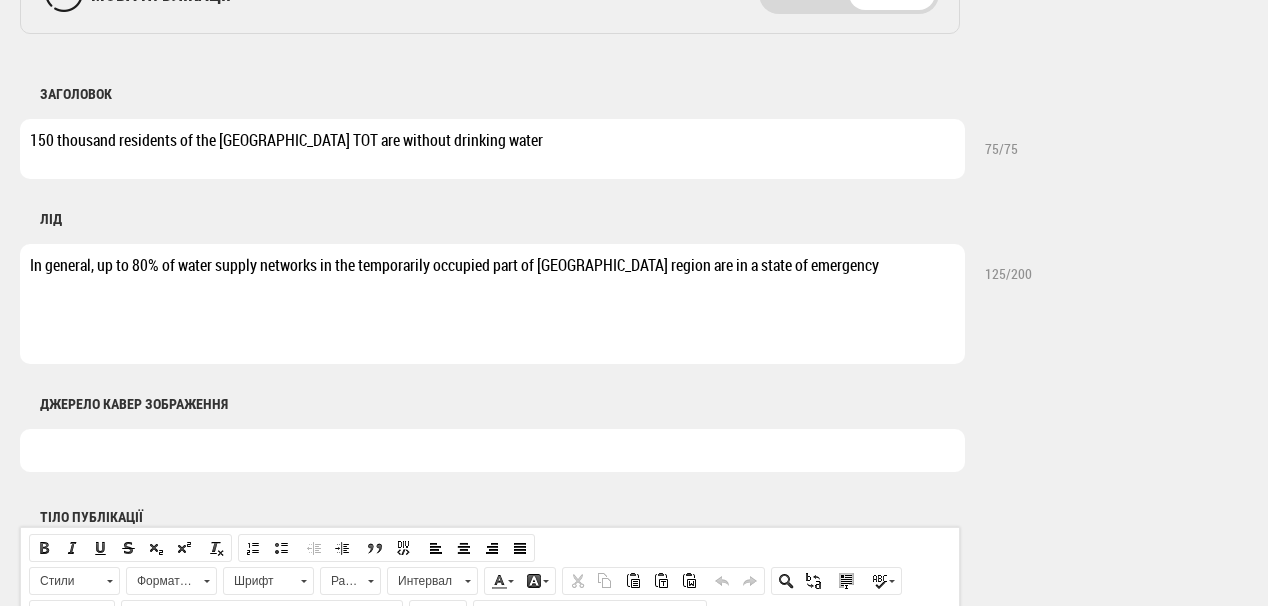 type on "In general, up to 80% of water supply networks in the temporarily occupied part of Luhansk region are in a state of emergency" 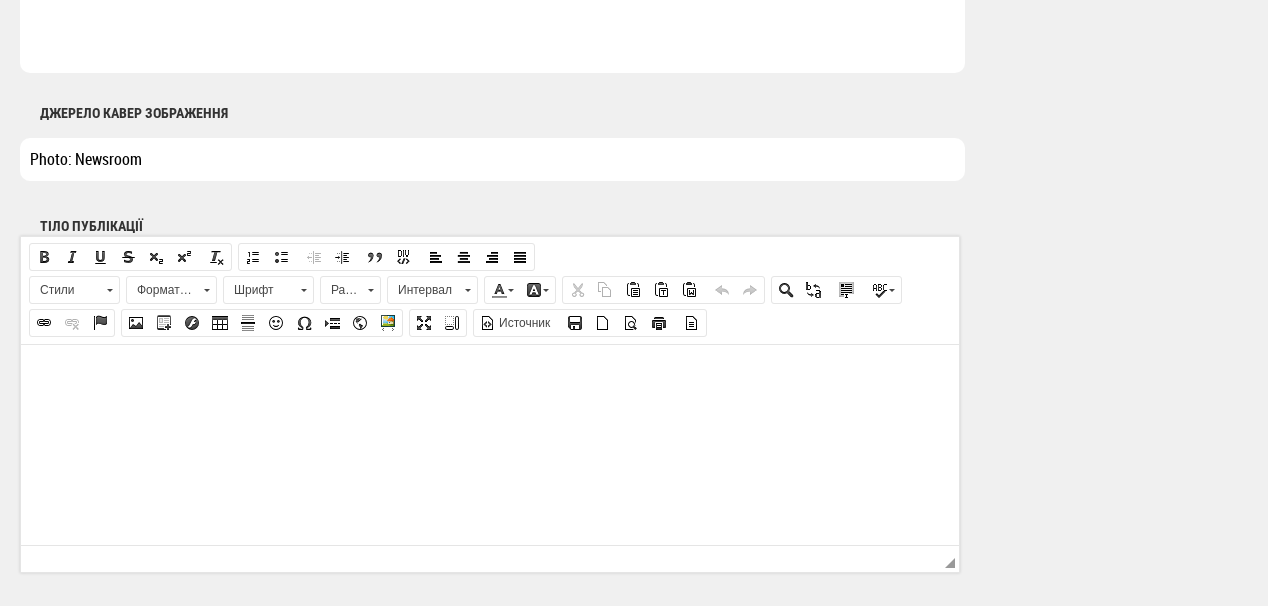 scroll, scrollTop: 1120, scrollLeft: 0, axis: vertical 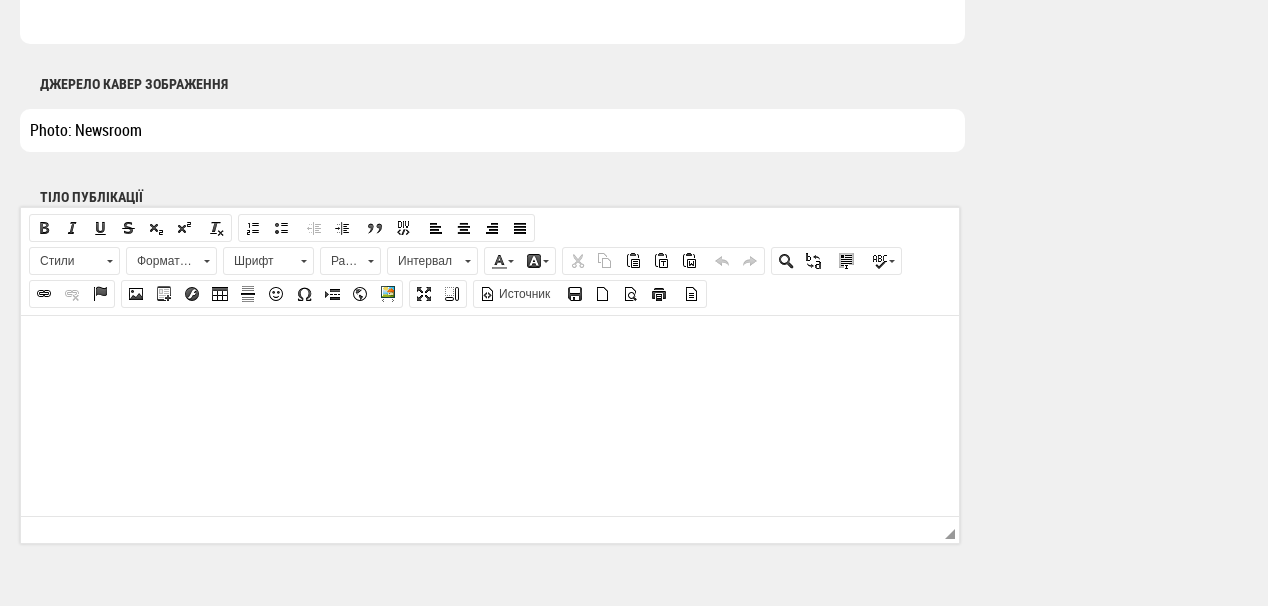 type on "Photo: Newsroom" 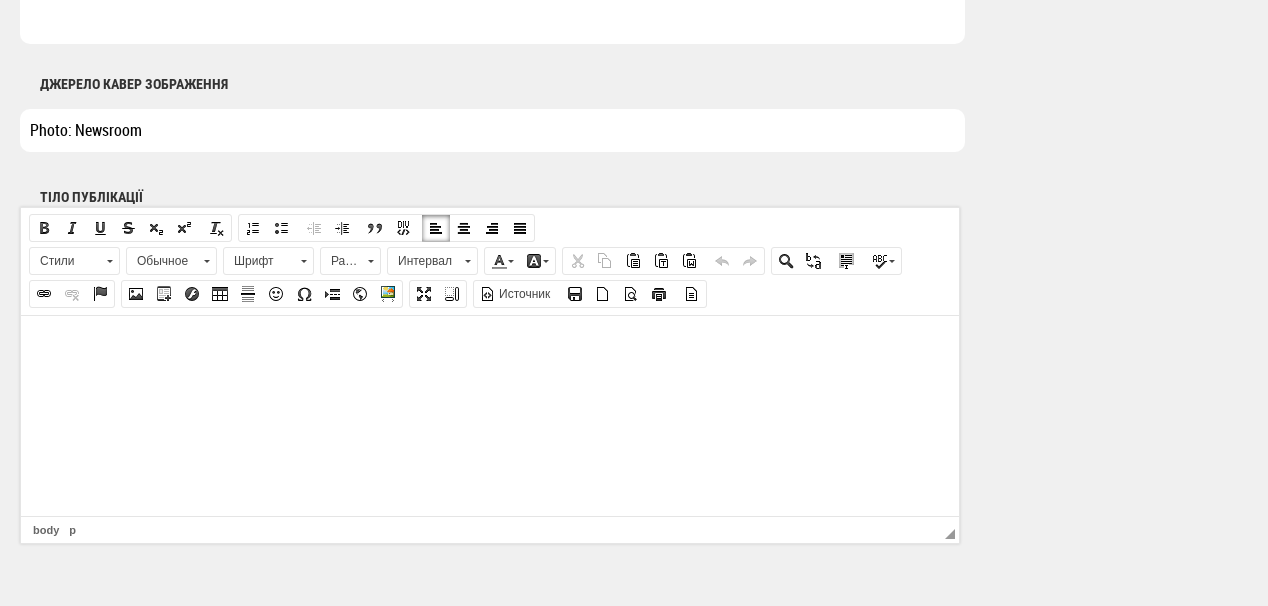 click at bounding box center (490, 345) 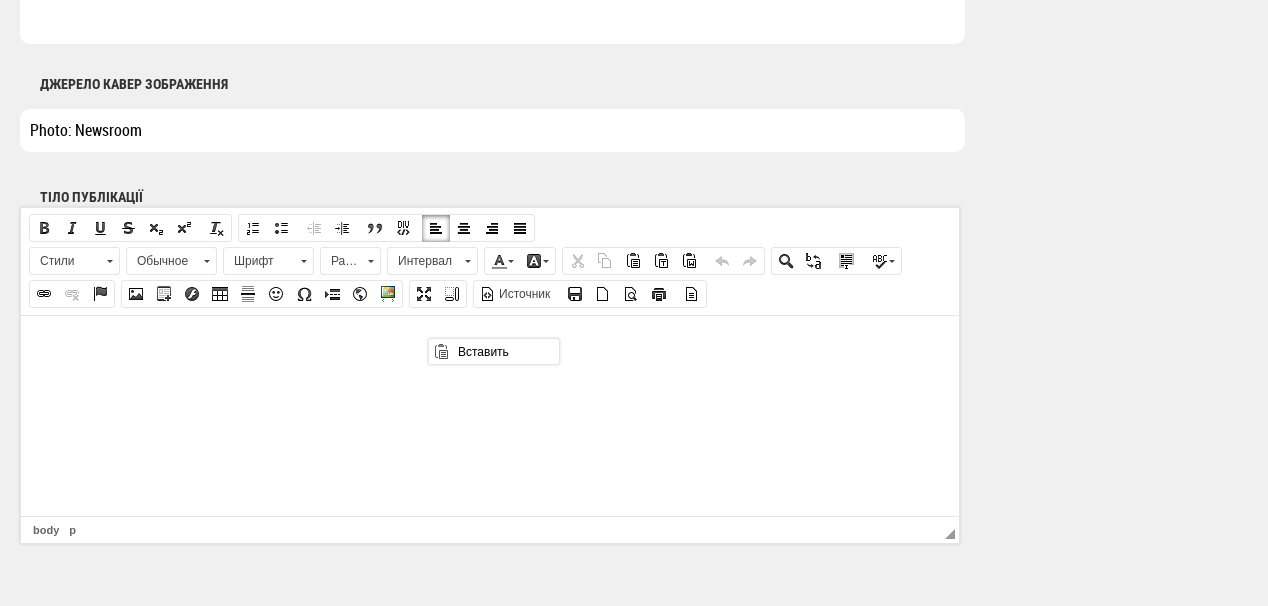 scroll, scrollTop: 0, scrollLeft: 0, axis: both 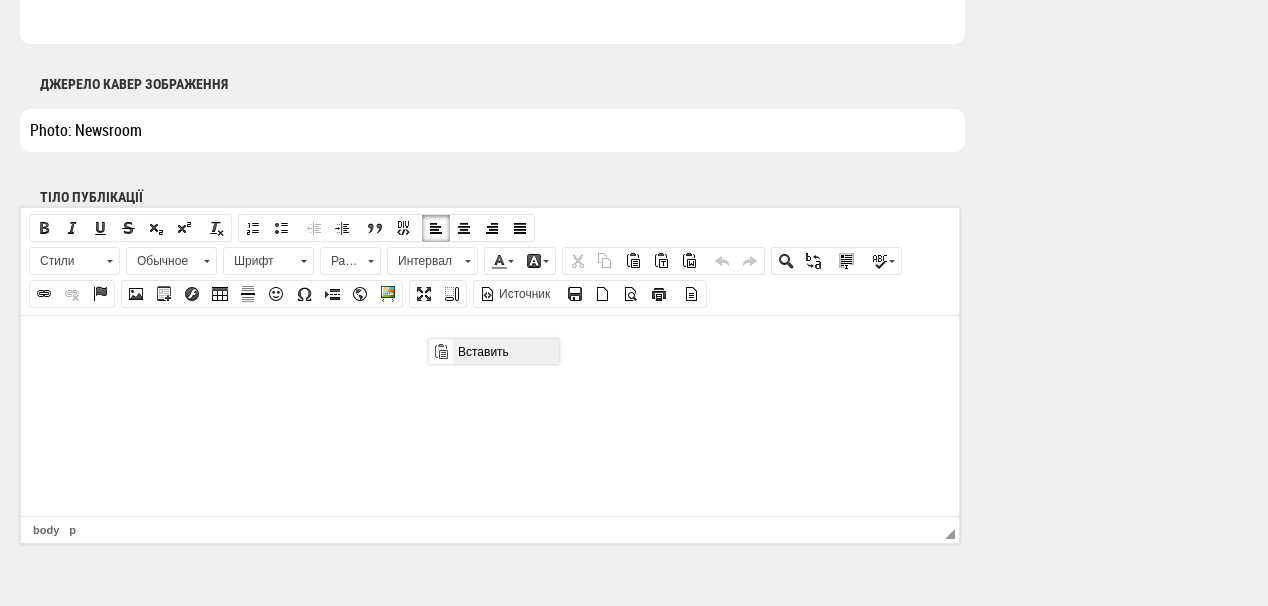 click on "Вставить" at bounding box center [505, 351] 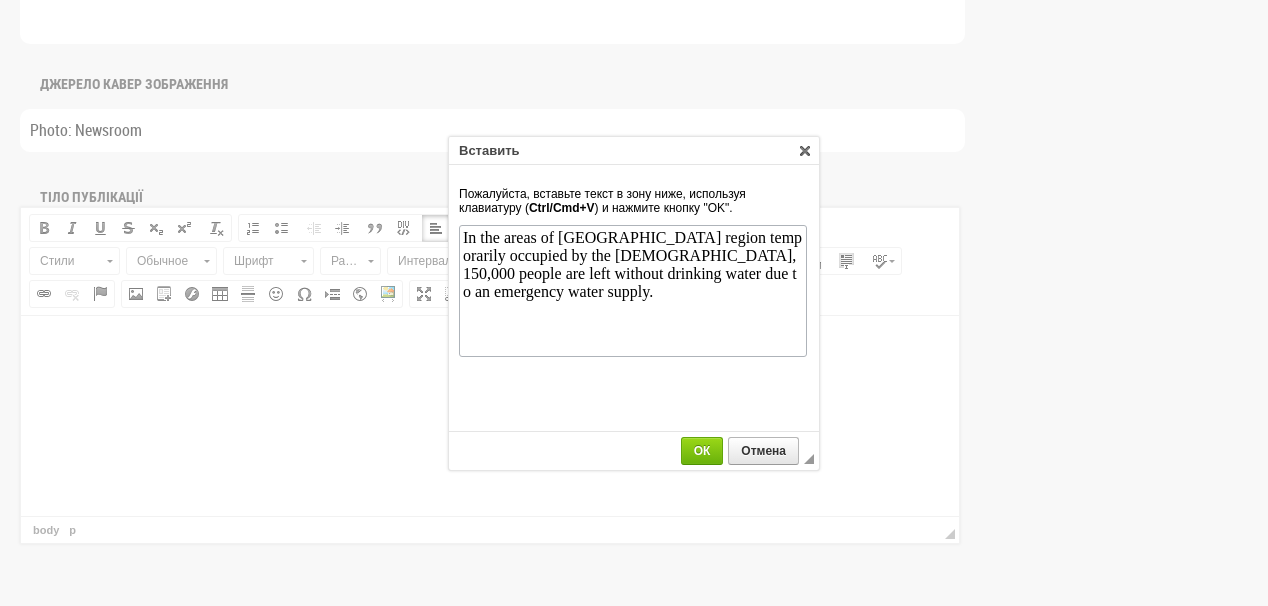 scroll, scrollTop: 0, scrollLeft: 0, axis: both 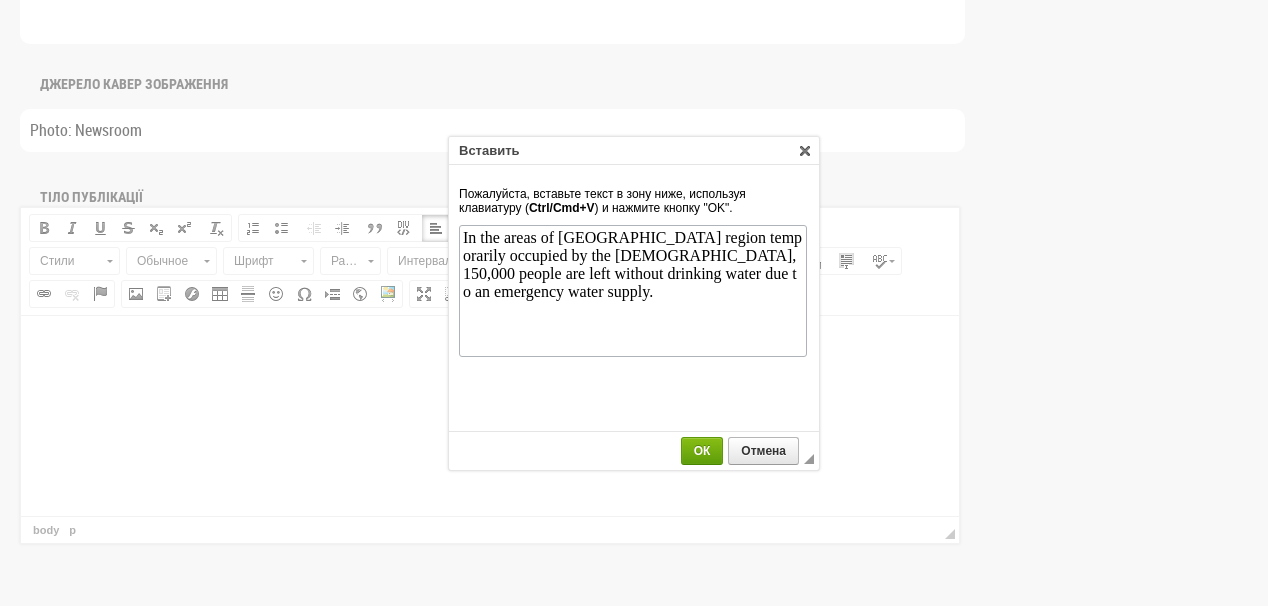 click on "ОК" at bounding box center [702, 451] 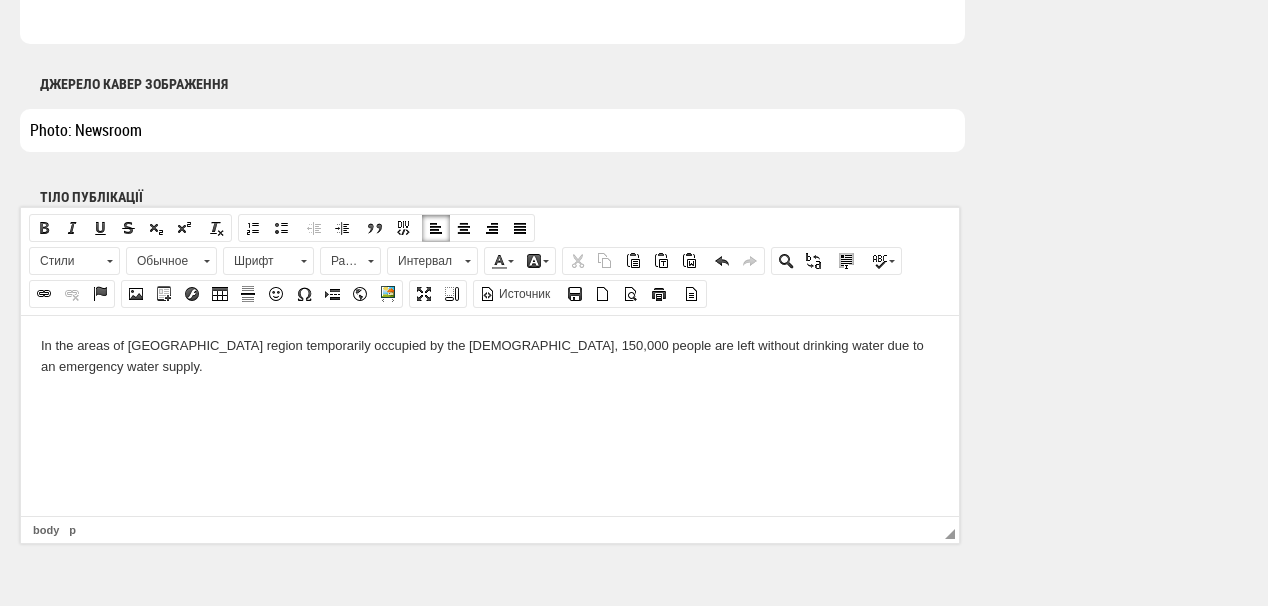 click at bounding box center (490, 400) 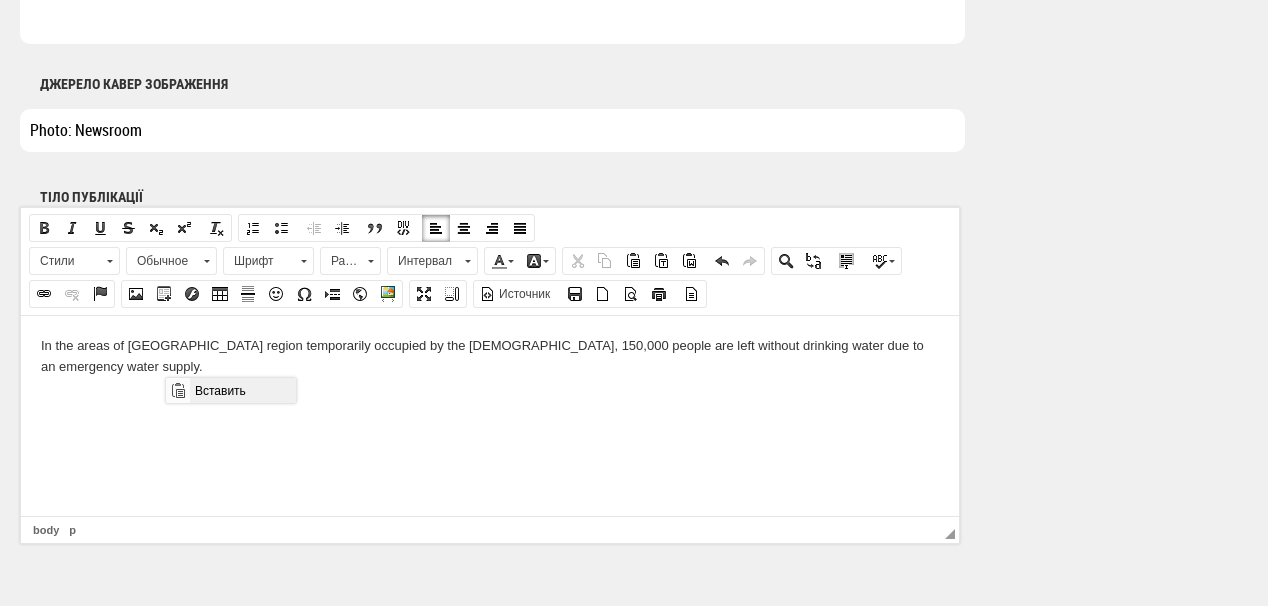 drag, startPoint x: 235, startPoint y: 398, endPoint x: 545, endPoint y: 777, distance: 489.63354 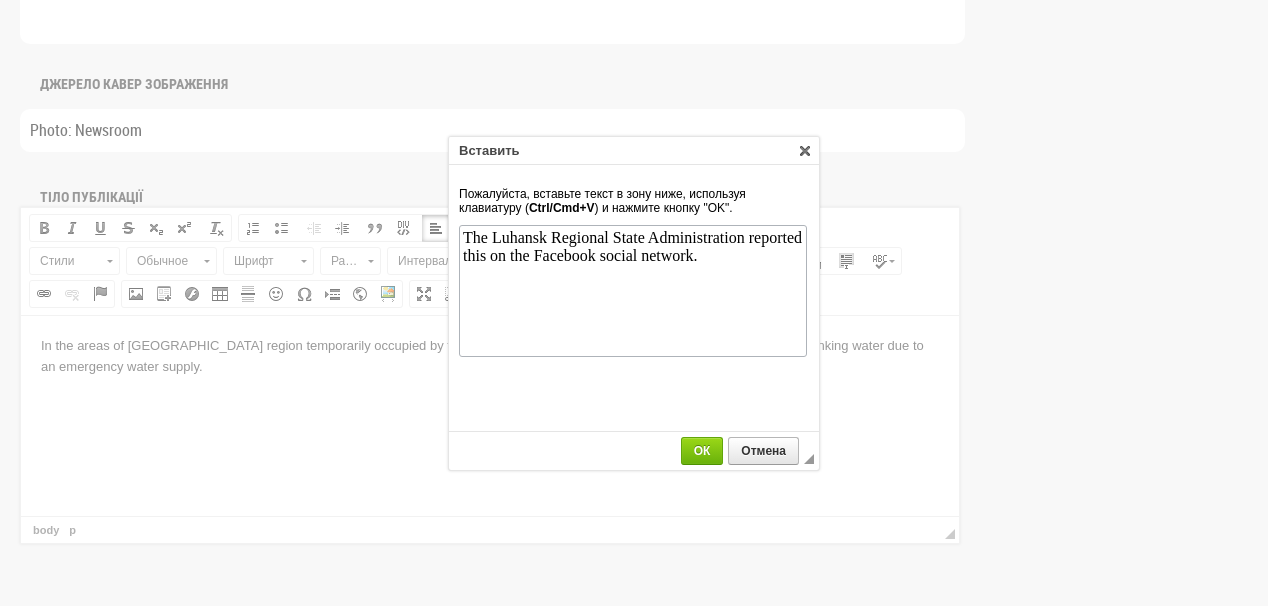 scroll, scrollTop: 0, scrollLeft: 0, axis: both 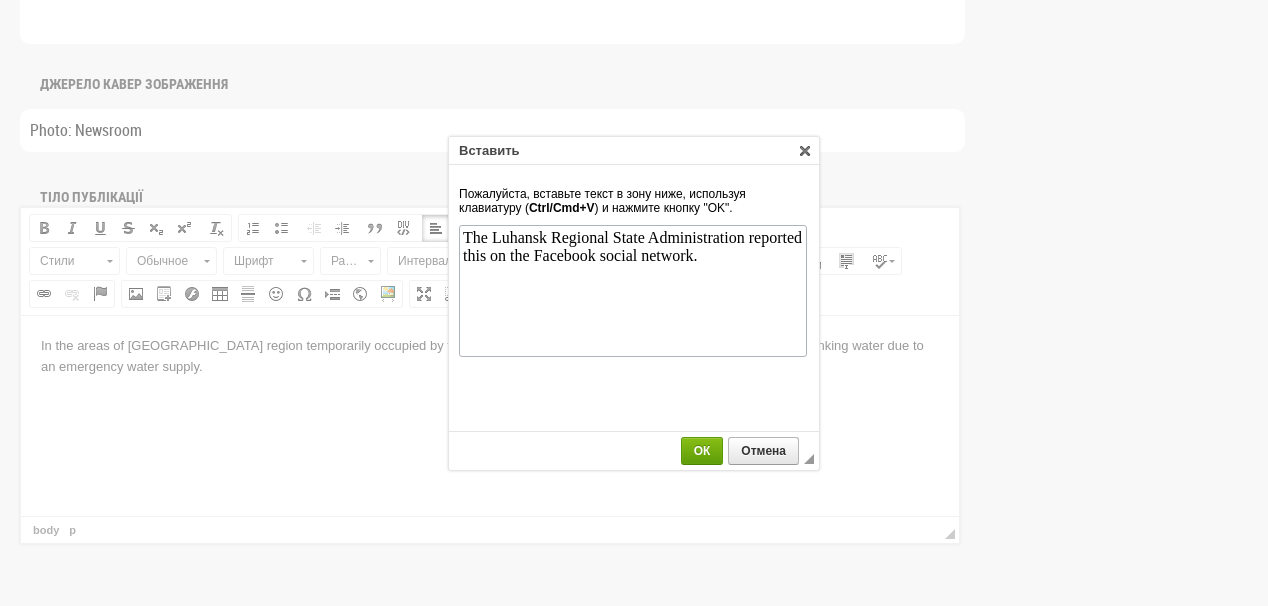 click on "◢ ОК Отмена" at bounding box center [634, 451] 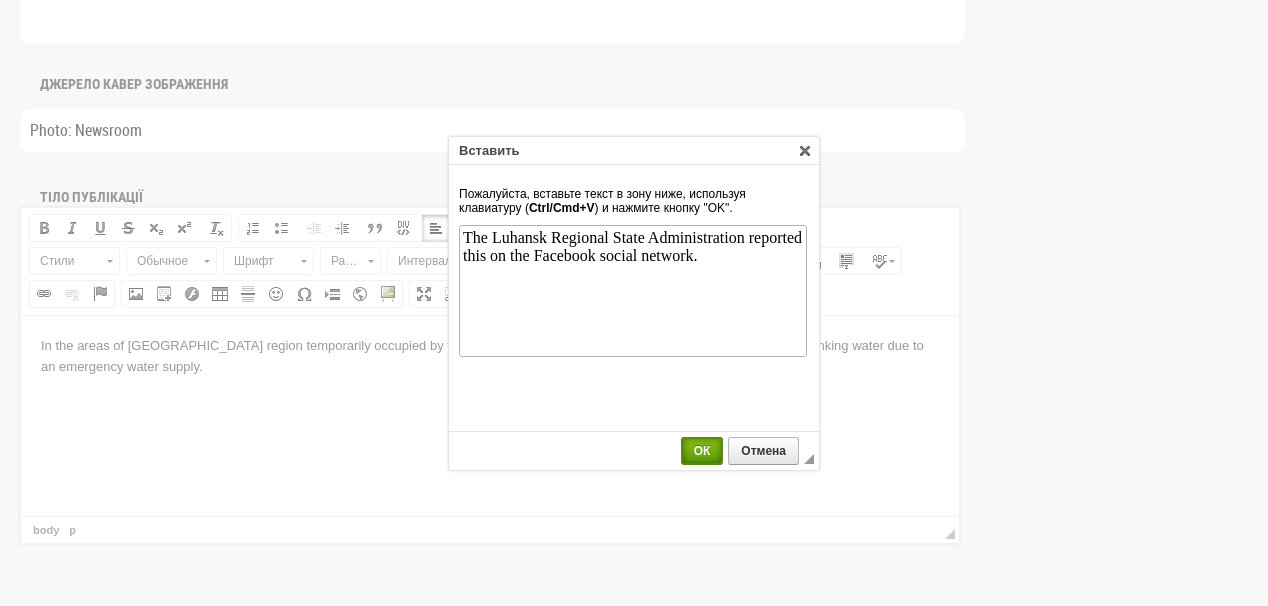 drag, startPoint x: 690, startPoint y: 450, endPoint x: 668, endPoint y: 136, distance: 314.76974 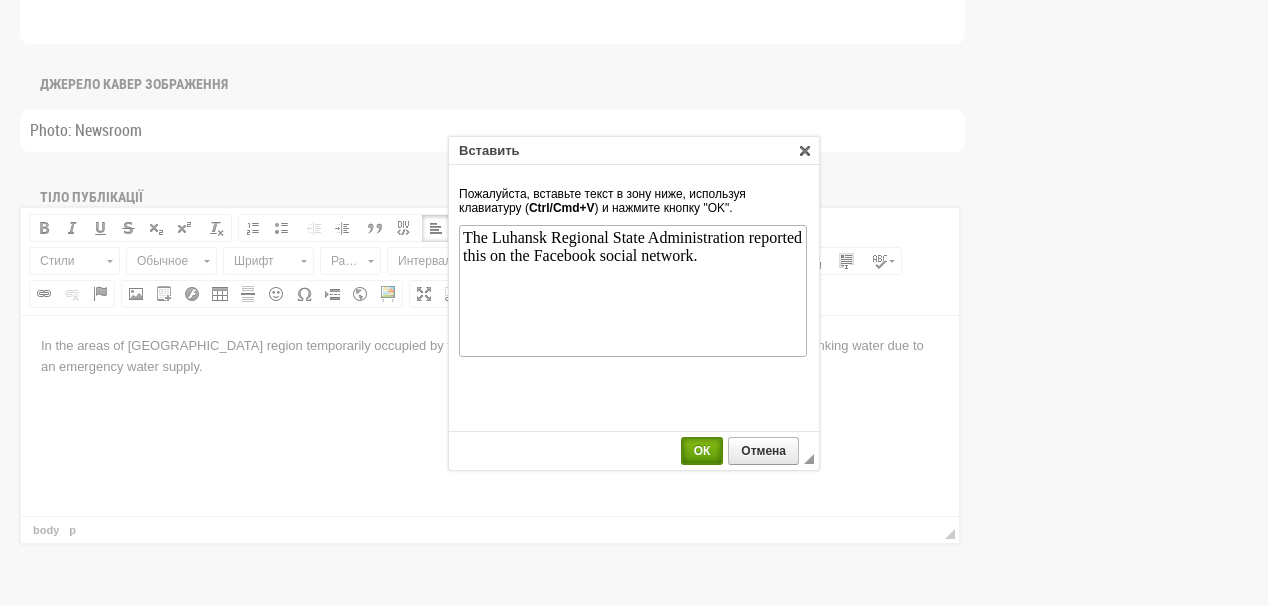click on "ОК" at bounding box center (702, 451) 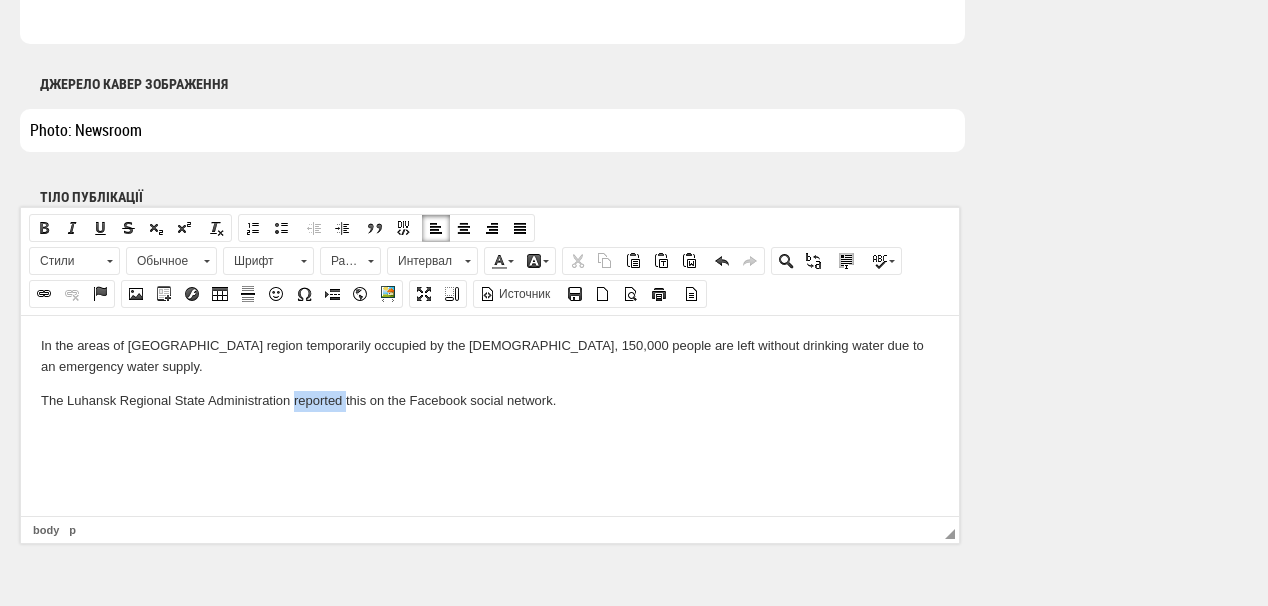drag, startPoint x: 293, startPoint y: 376, endPoint x: 344, endPoint y: 381, distance: 51.24451 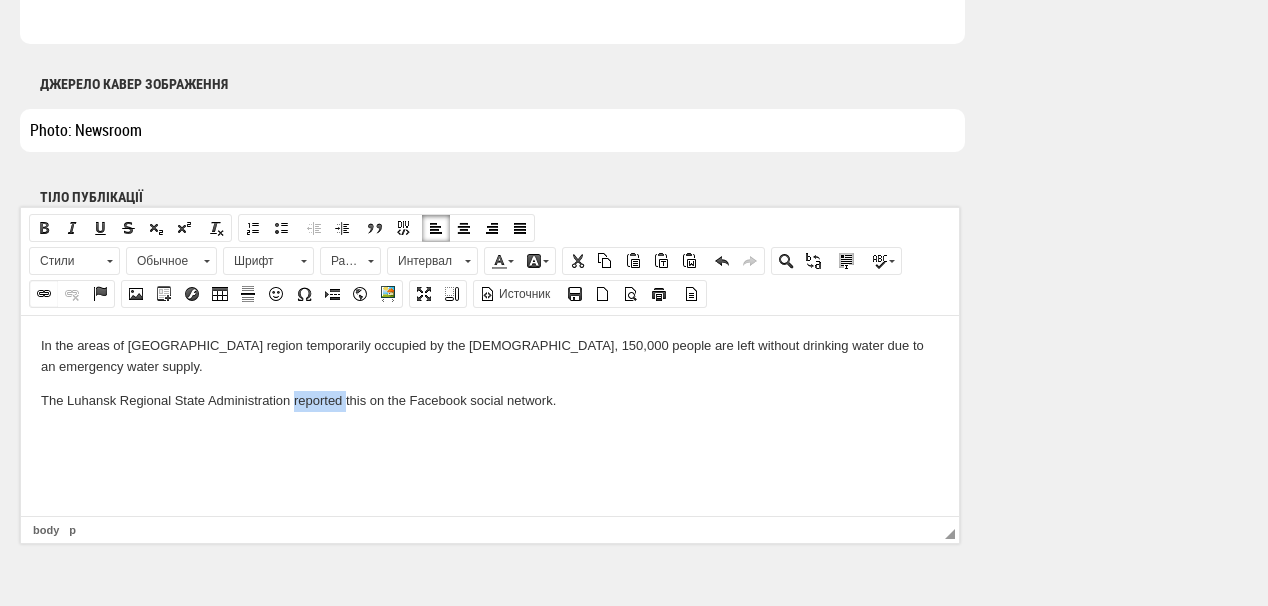 click at bounding box center [44, 294] 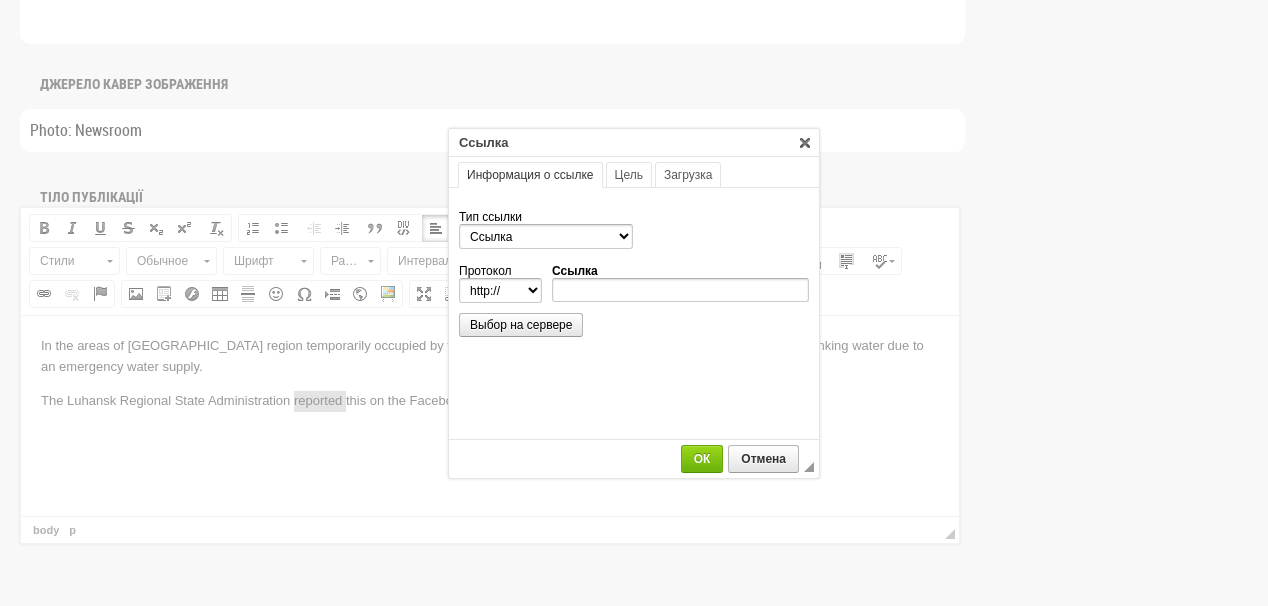 scroll, scrollTop: 0, scrollLeft: 0, axis: both 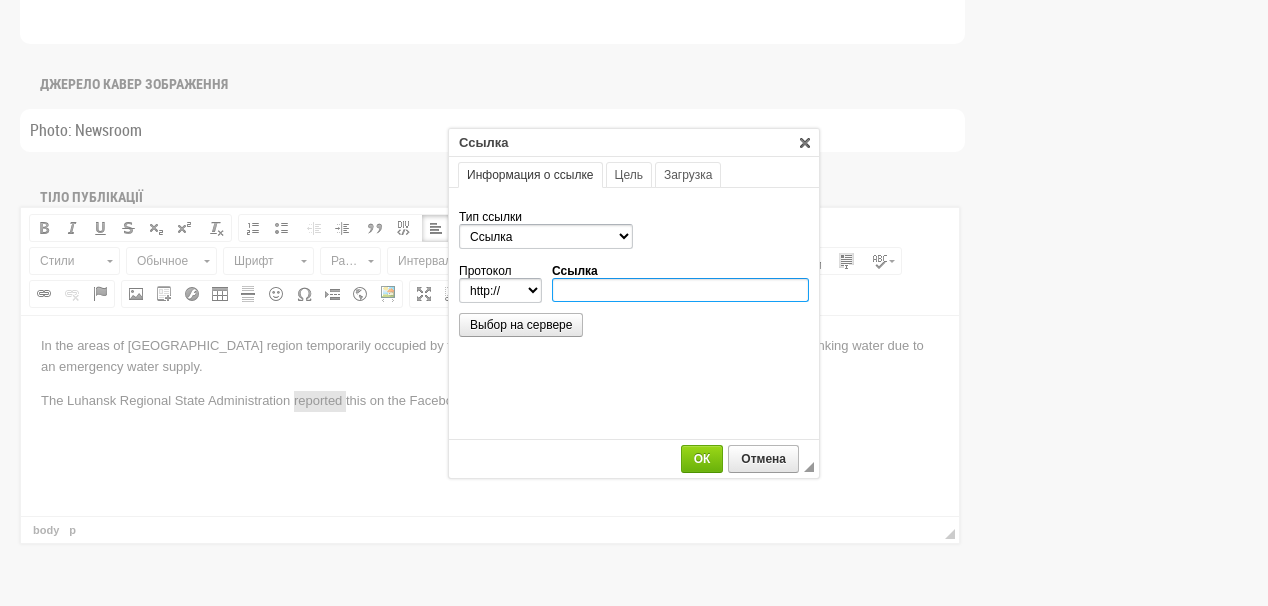 click on "Ссылка" at bounding box center [680, 290] 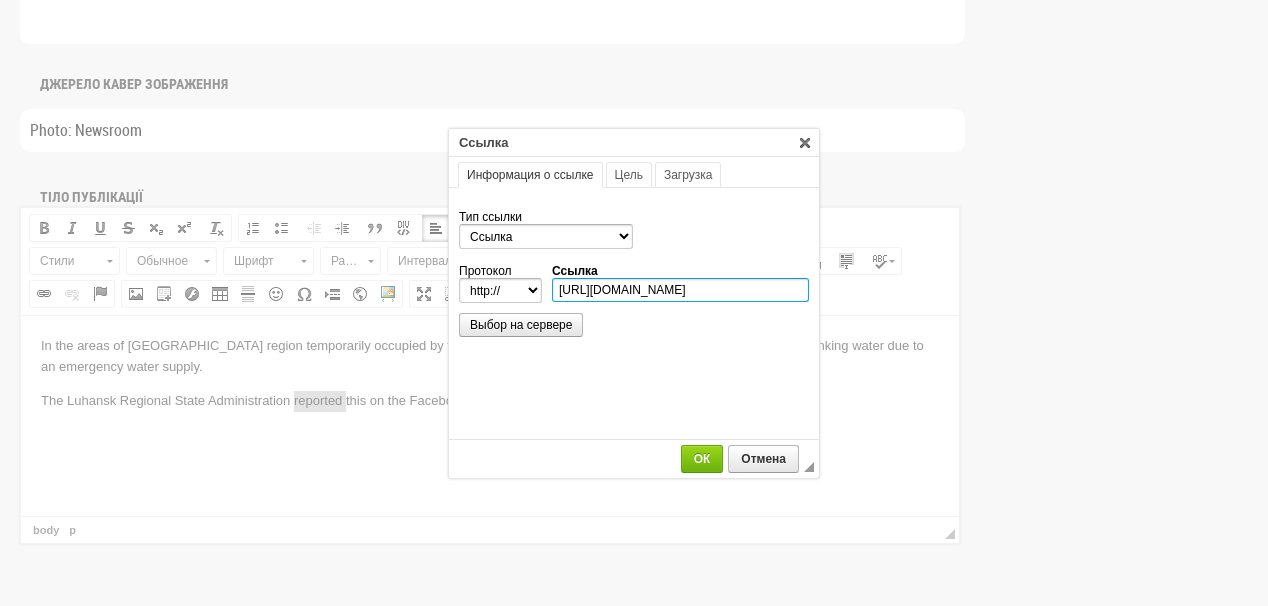 scroll, scrollTop: 0, scrollLeft: 476, axis: horizontal 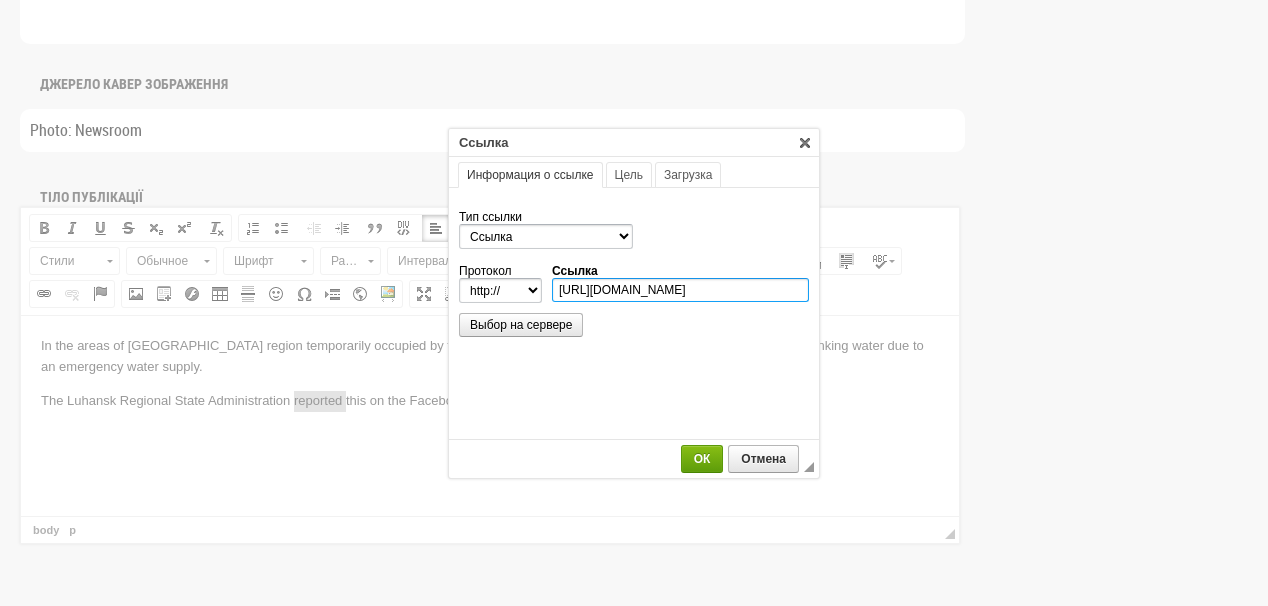 type on "https://www.facebook.com/odalug/posts/pfbid0aXRVA3Qgi3Ew16HHr5DriV91Q6ZEHp45WntSbBB3YdvK6WNrywPw5vM8YVPWNm93l" 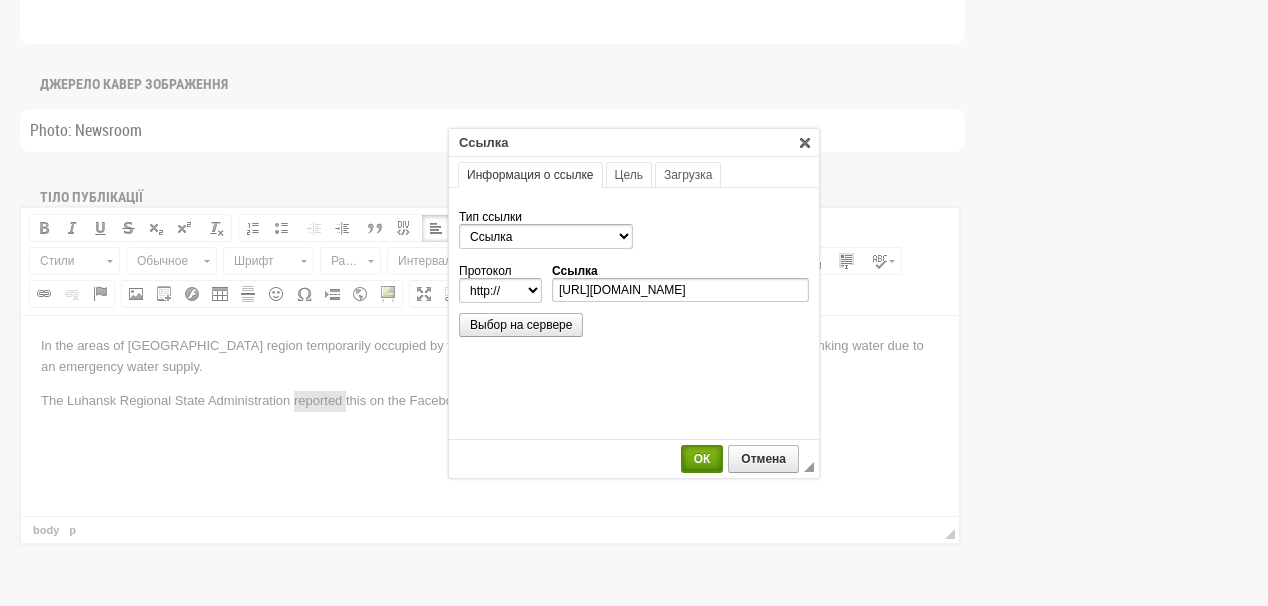 select on "https://" 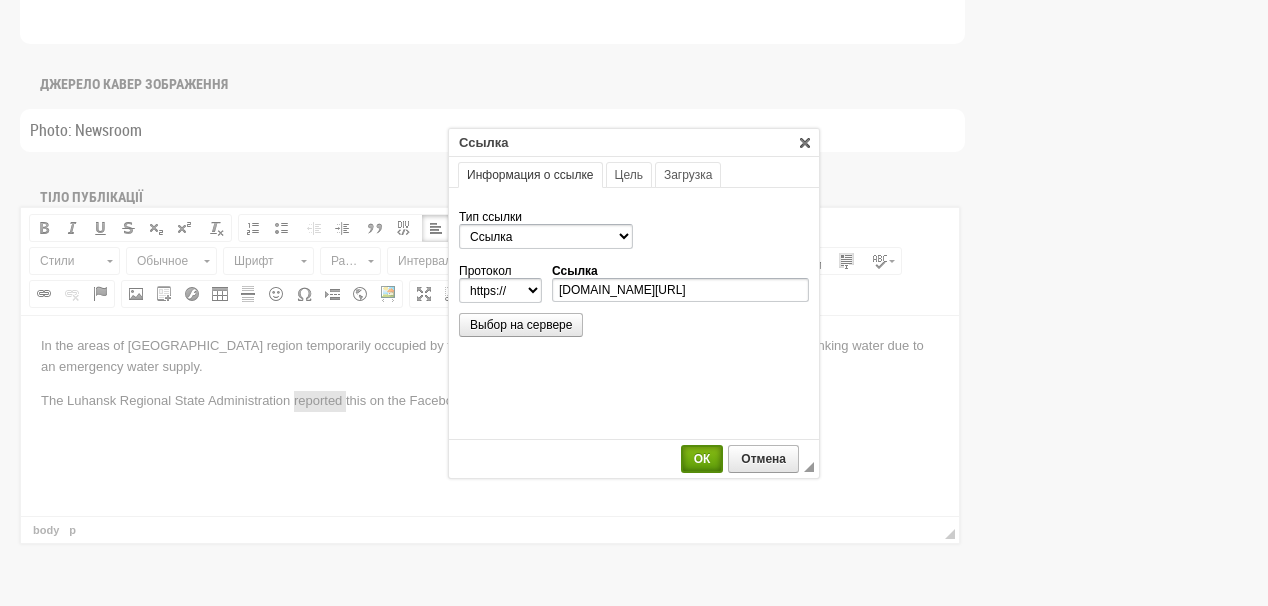 scroll, scrollTop: 0, scrollLeft: 0, axis: both 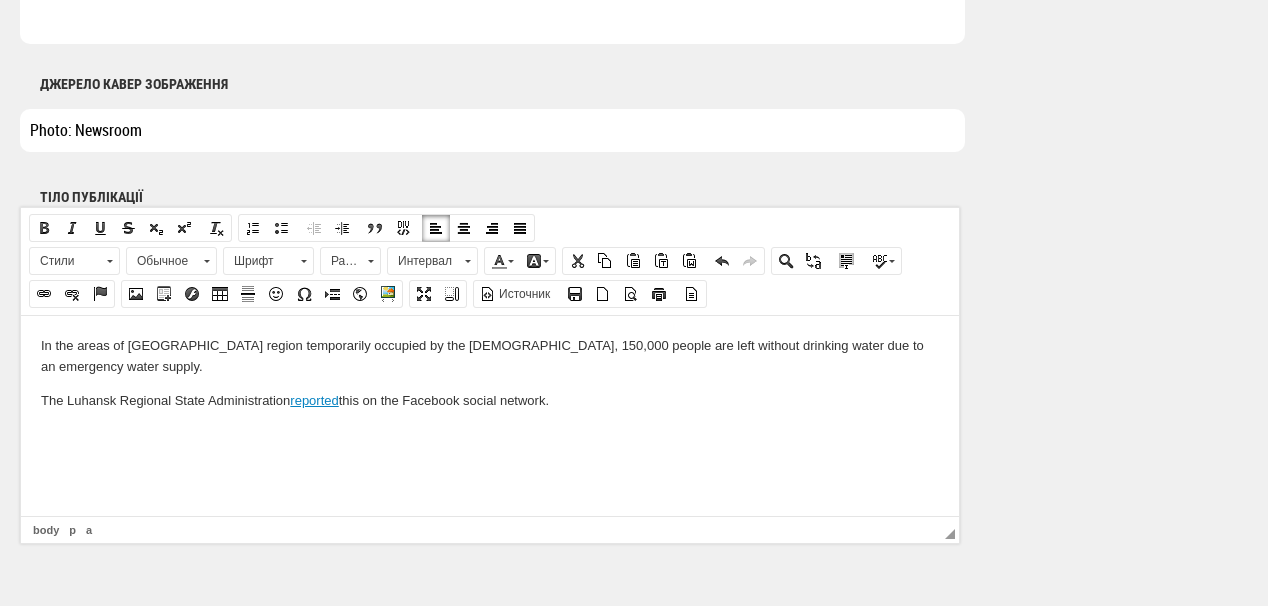click on "The Luhansk Regional State Administration  reported  this on the Facebook social network." at bounding box center [490, 400] 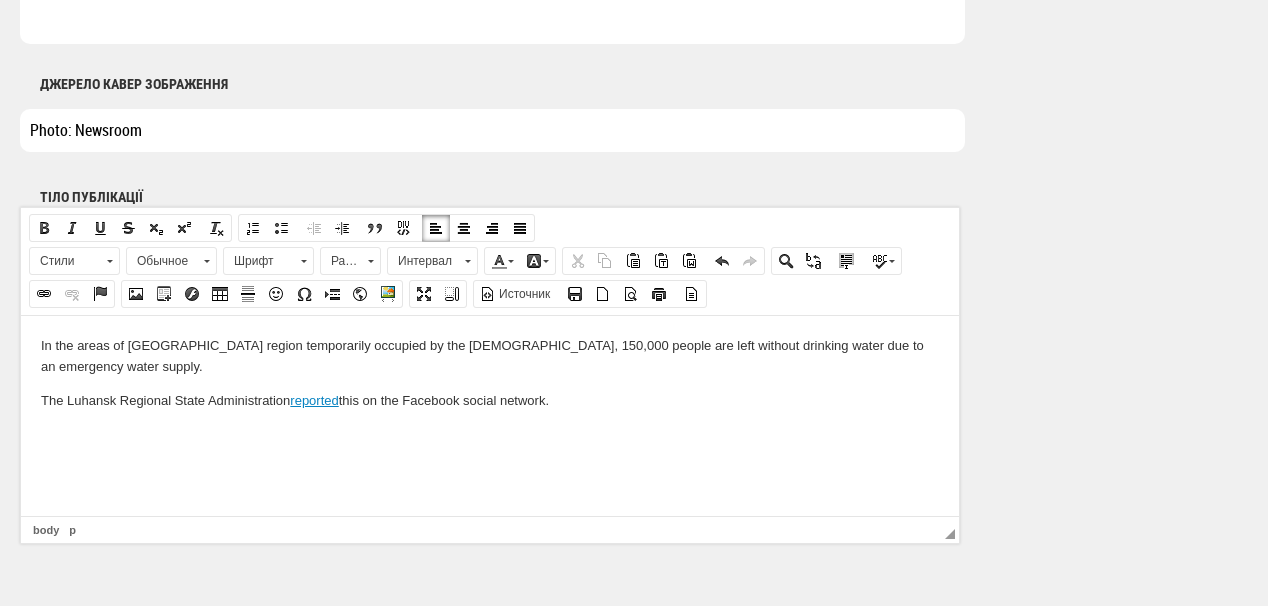 click at bounding box center [490, 433] 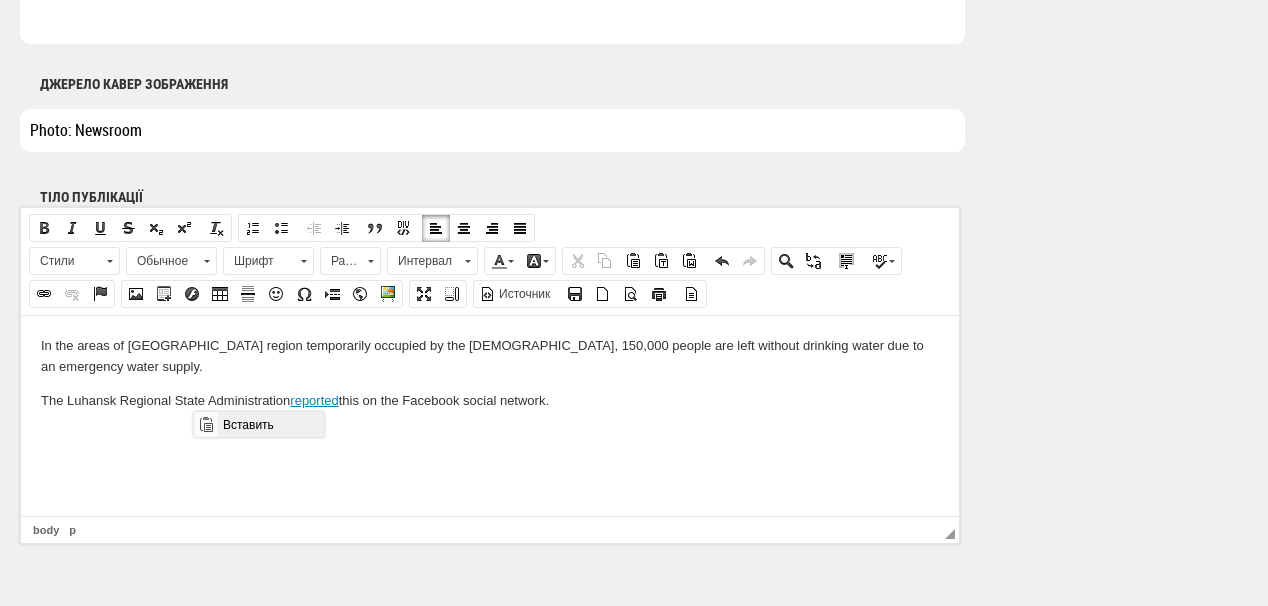 drag, startPoint x: 225, startPoint y: 424, endPoint x: 634, endPoint y: 816, distance: 566.5201 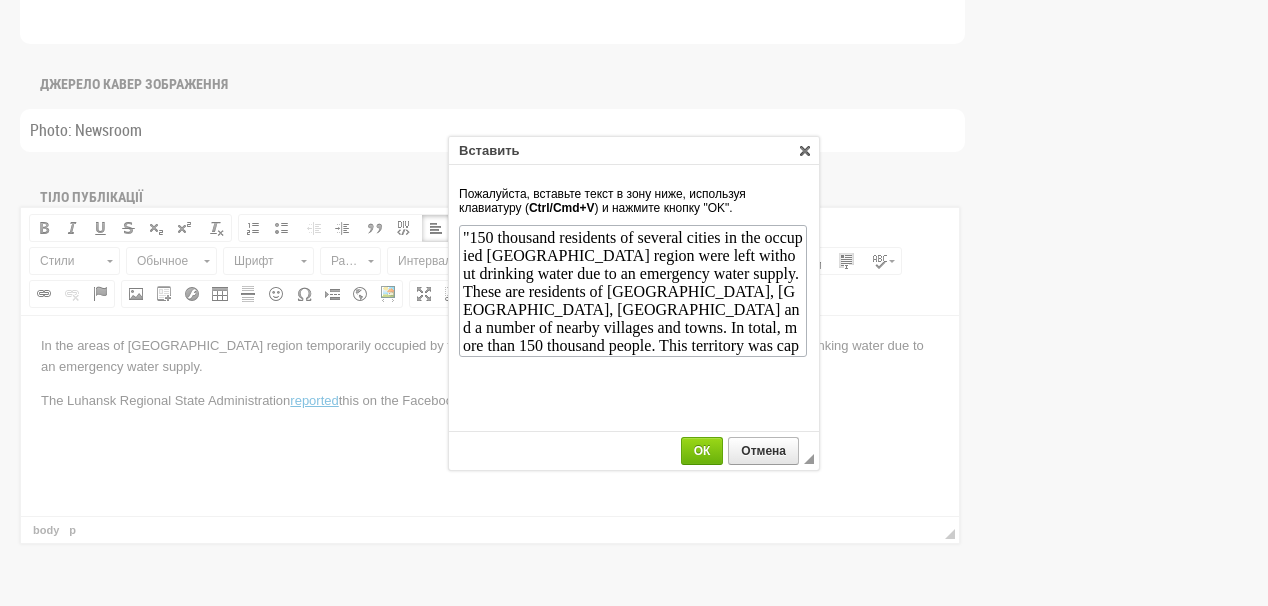 scroll, scrollTop: 74, scrollLeft: 0, axis: vertical 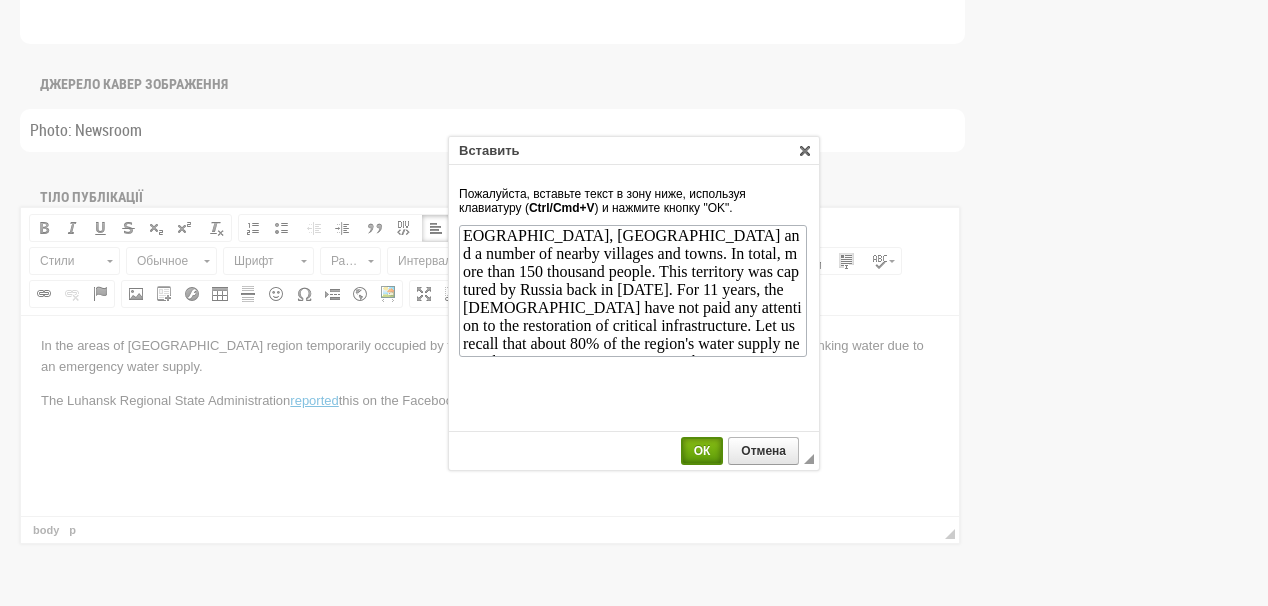 click on "ОК" at bounding box center (702, 451) 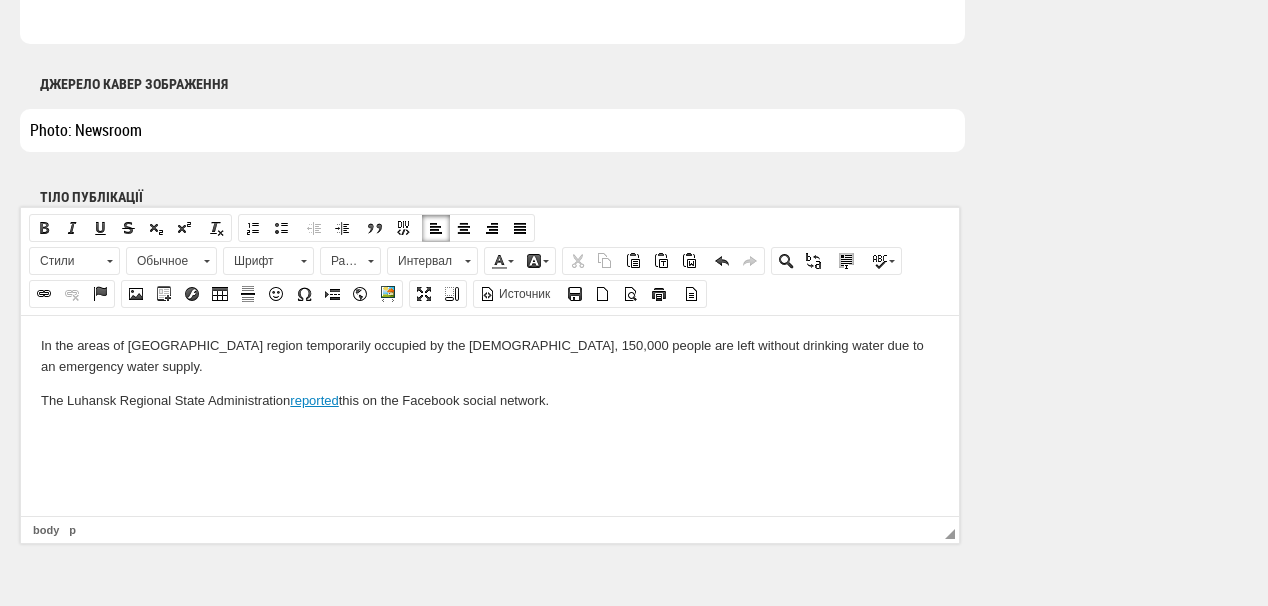 scroll, scrollTop: 0, scrollLeft: 0, axis: both 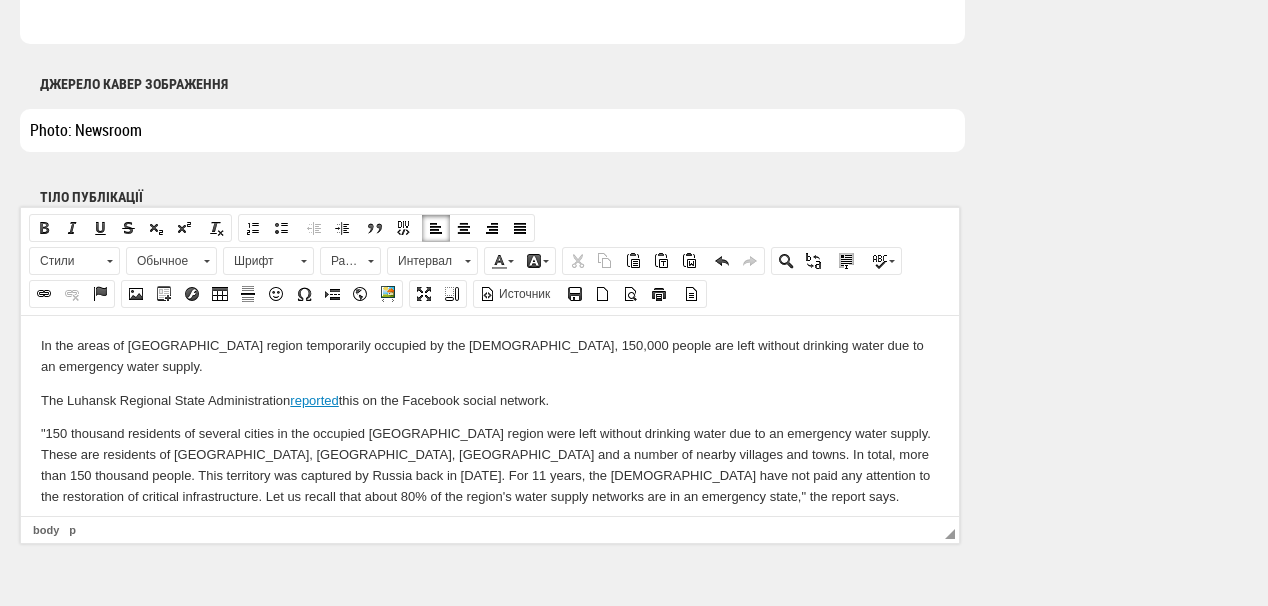 click at bounding box center (490, 530) 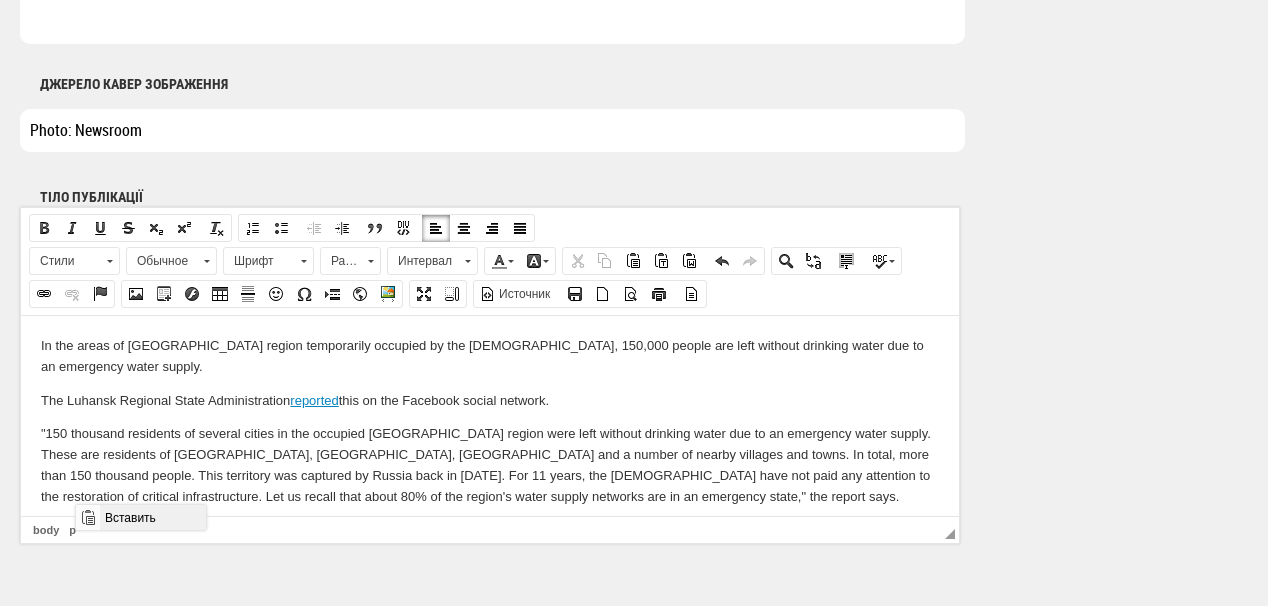 click on "Вставить" at bounding box center [152, 517] 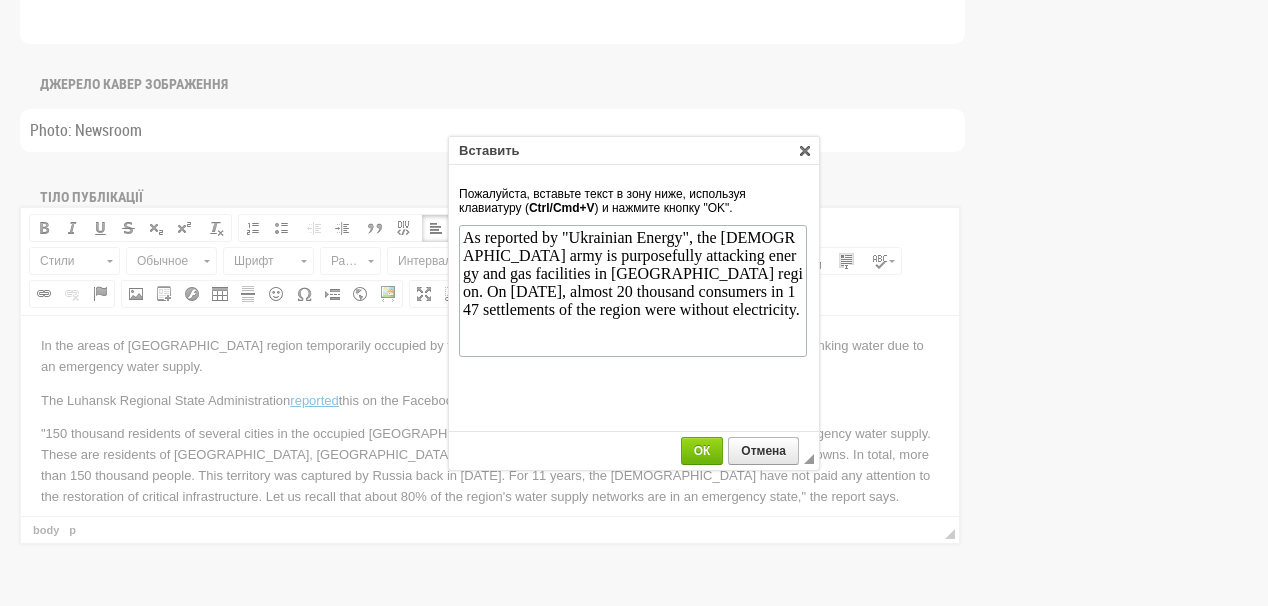 scroll, scrollTop: 0, scrollLeft: 0, axis: both 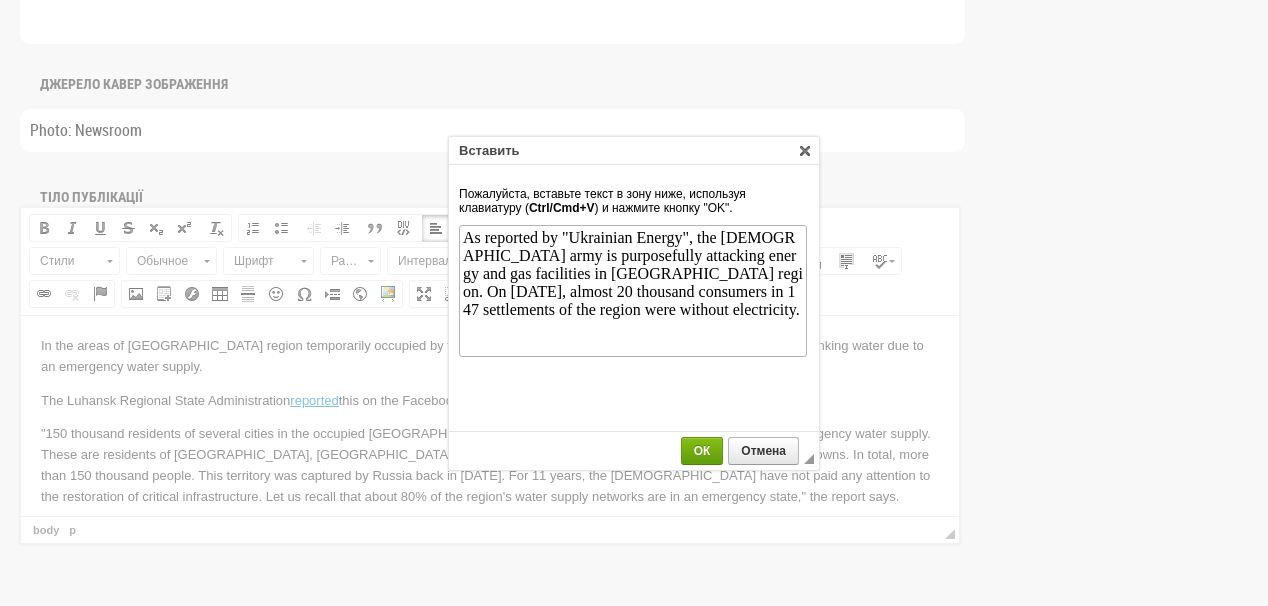click on "ОК" at bounding box center (702, 451) 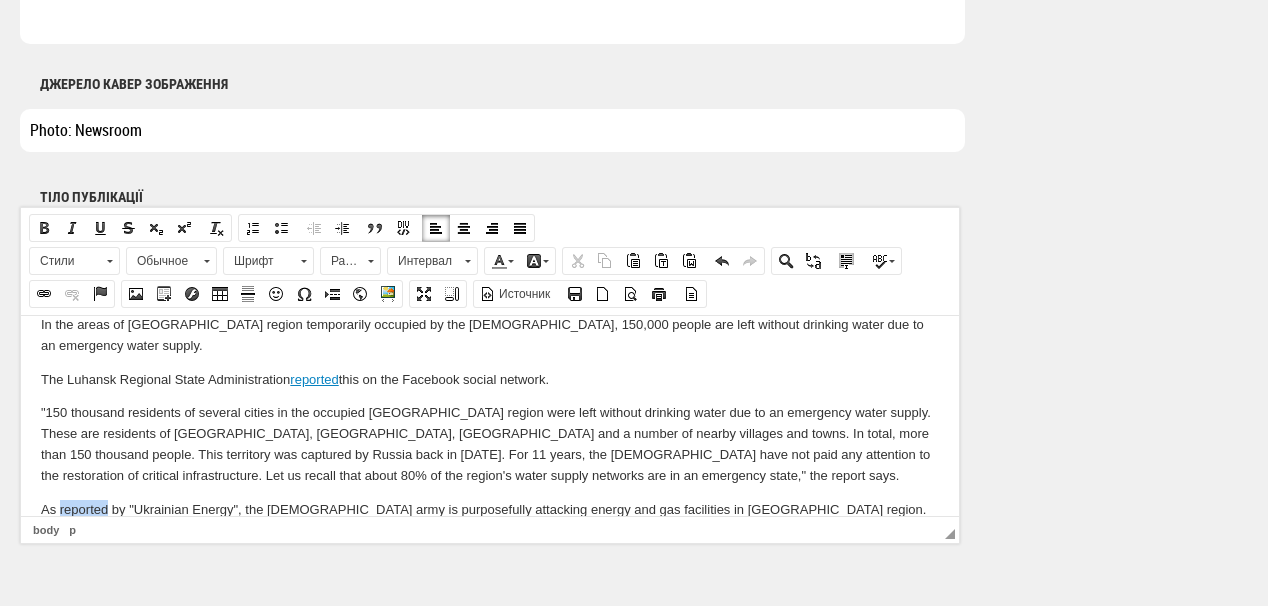drag, startPoint x: 59, startPoint y: 489, endPoint x: 105, endPoint y: 489, distance: 46 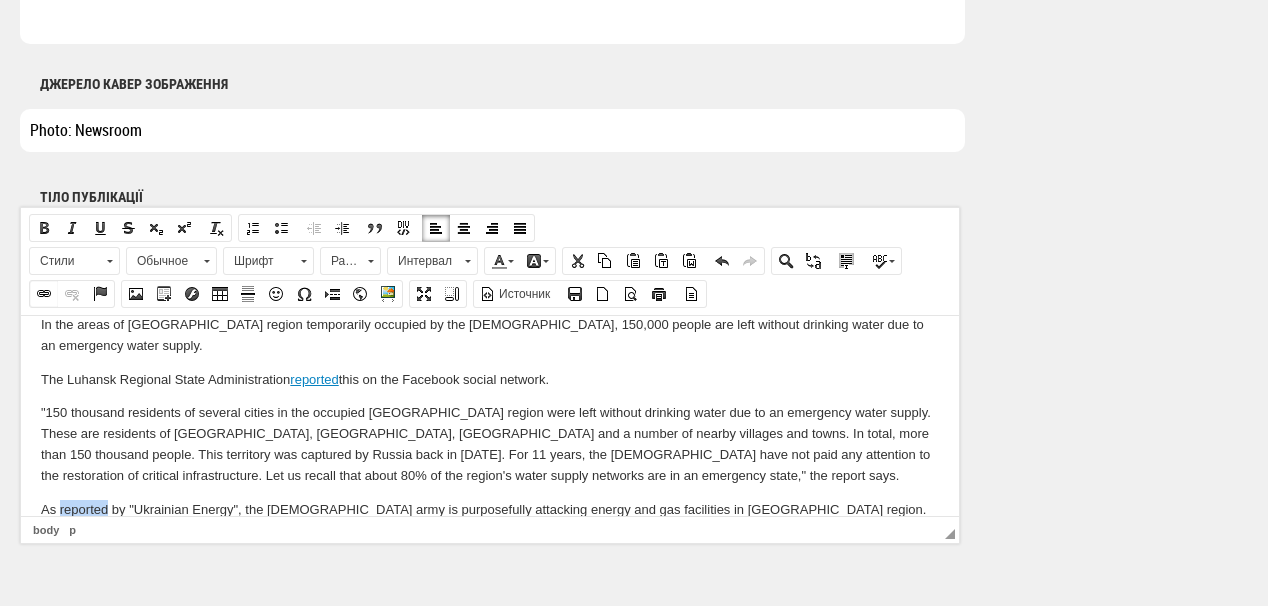 click on "Вставить/Редактировать ссылку" at bounding box center (44, 294) 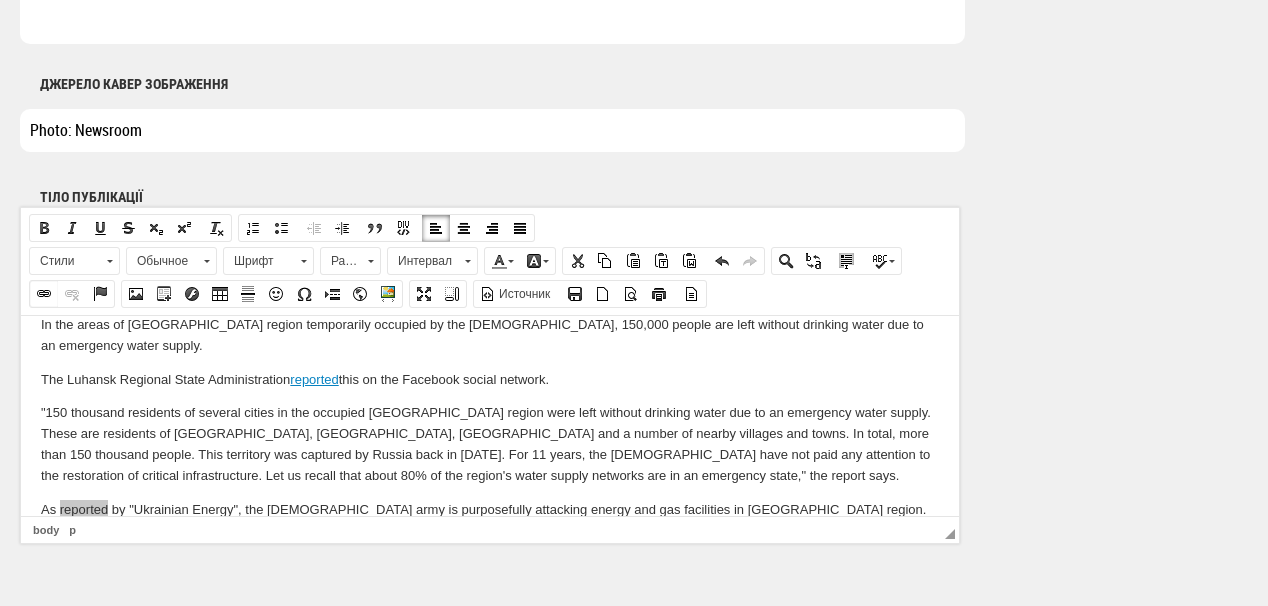 select on "http://" 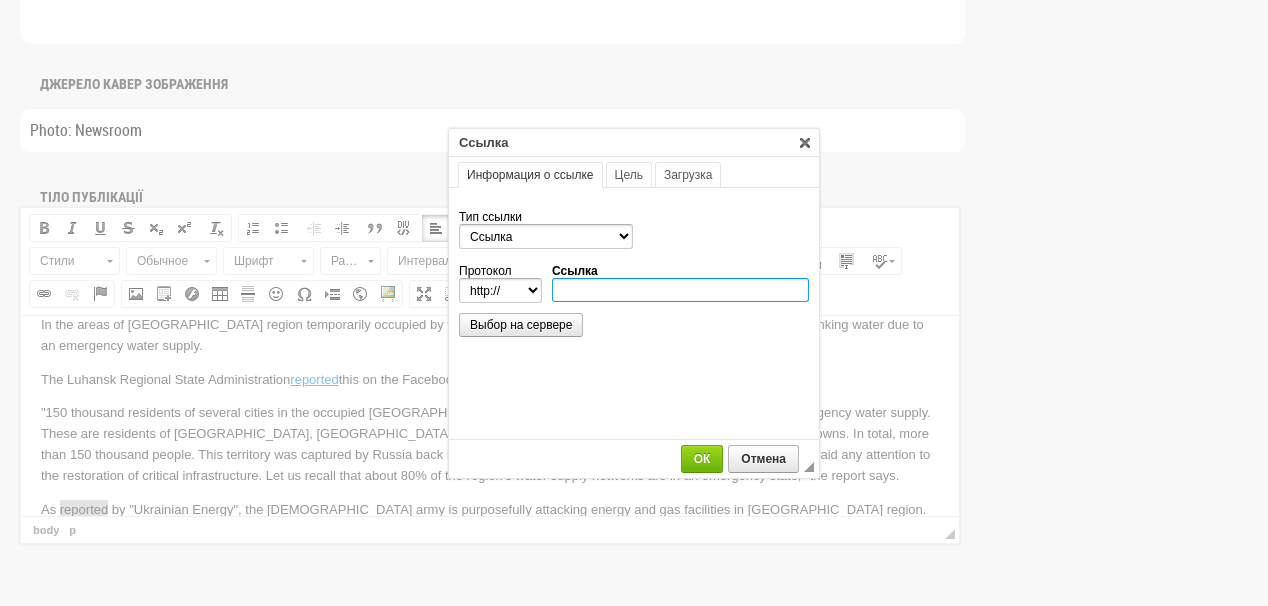 click on "Ссылка" at bounding box center [680, 290] 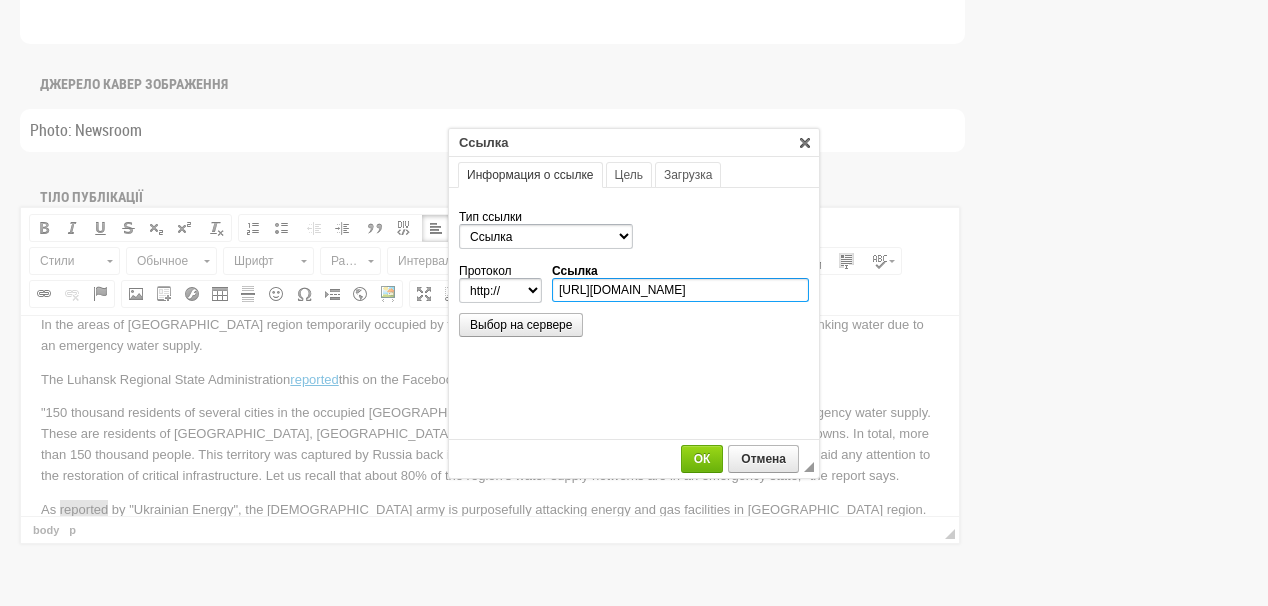 scroll, scrollTop: 0, scrollLeft: 358, axis: horizontal 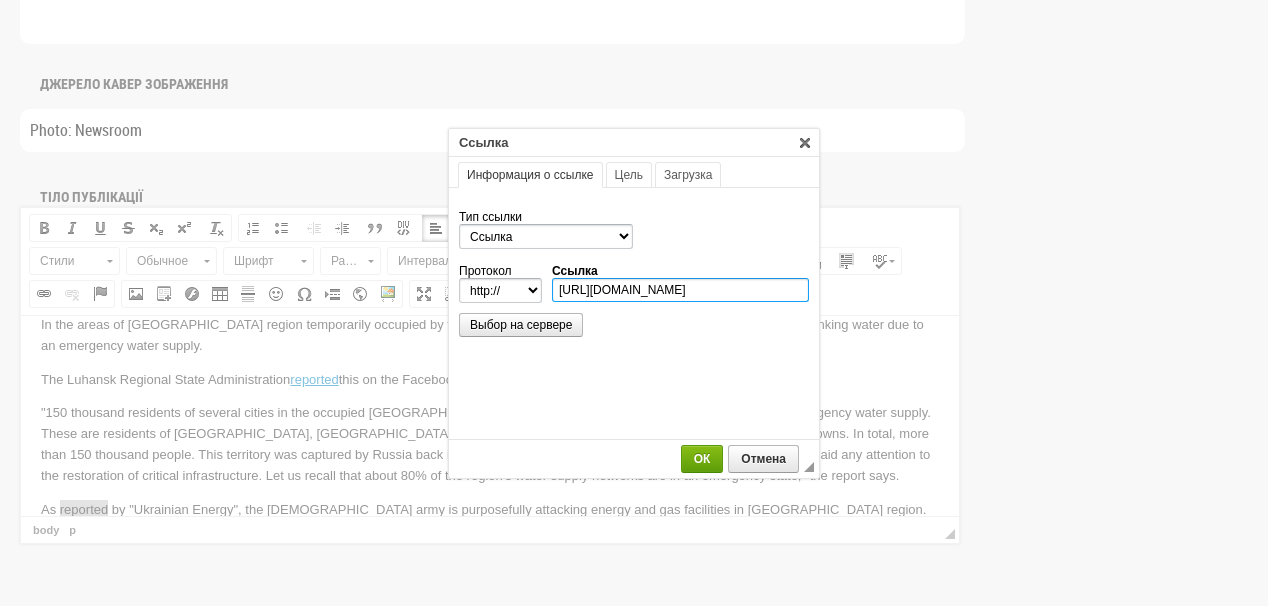 type on "https://ua-energy.org/uk/posts/armiia-rf-tsilespriamovano-atakuie-enerhetychni-ta-hazovi-obiekty-sumshchyny-ova" 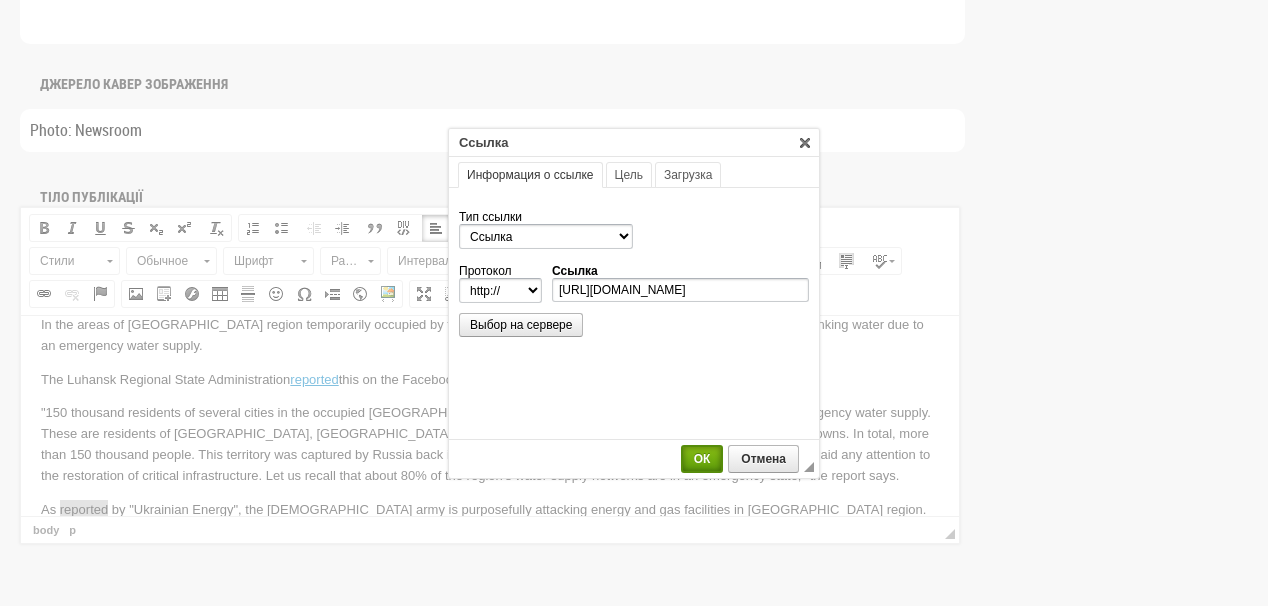 select on "https://" 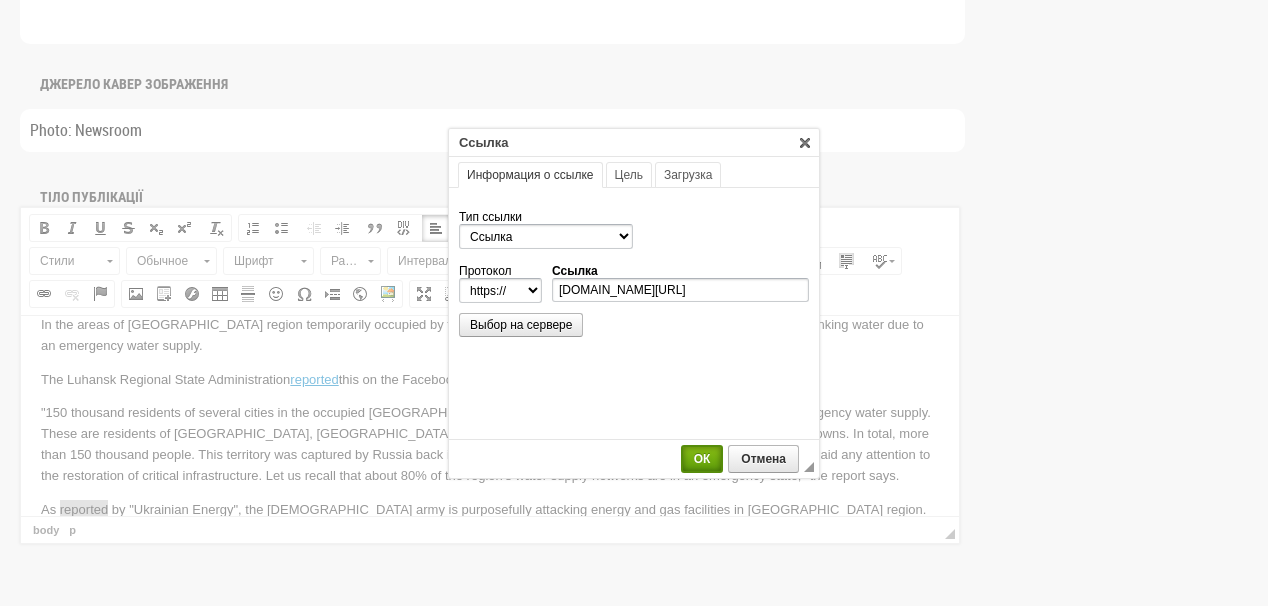 scroll, scrollTop: 0, scrollLeft: 0, axis: both 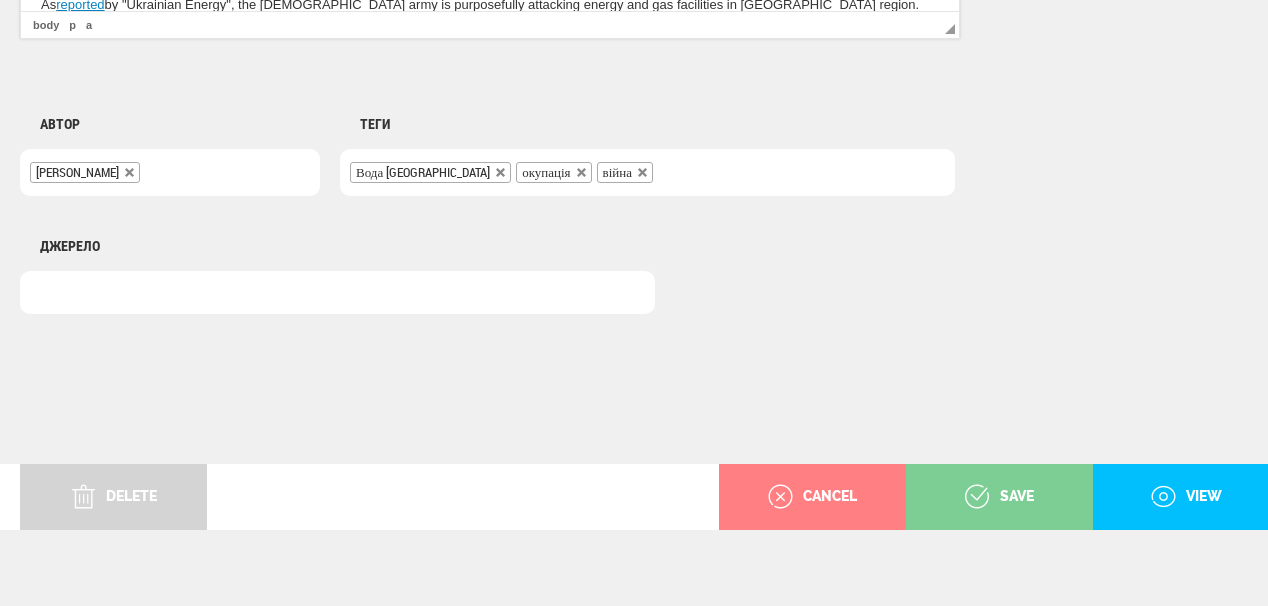 click on "save" at bounding box center [999, 497] 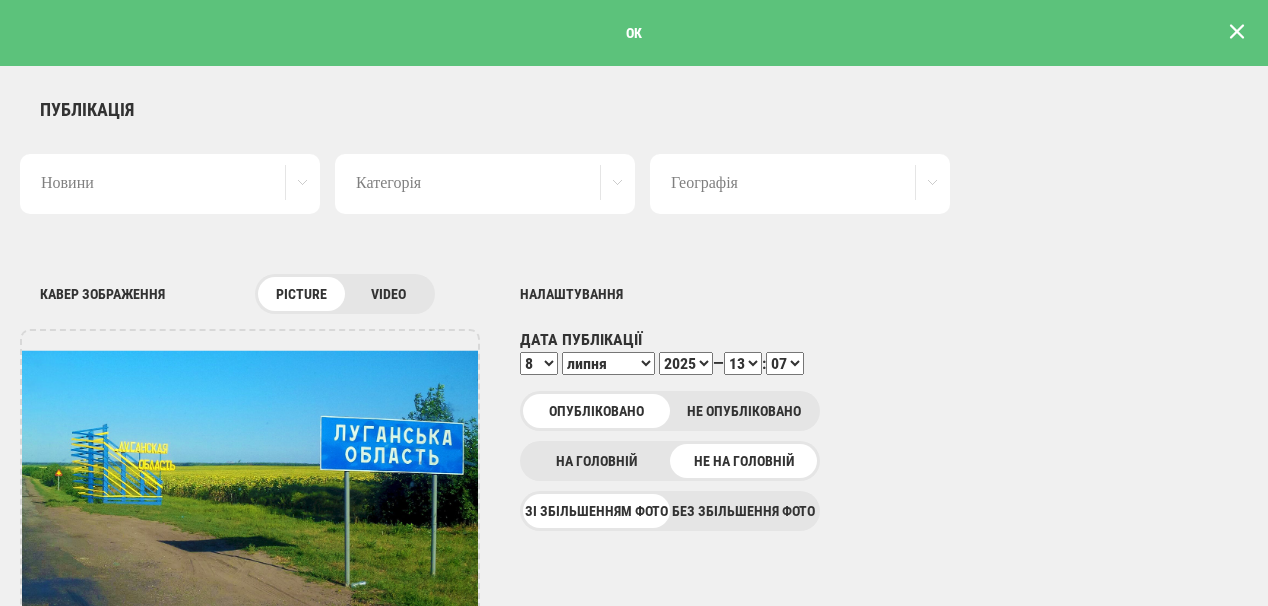 scroll, scrollTop: 0, scrollLeft: 0, axis: both 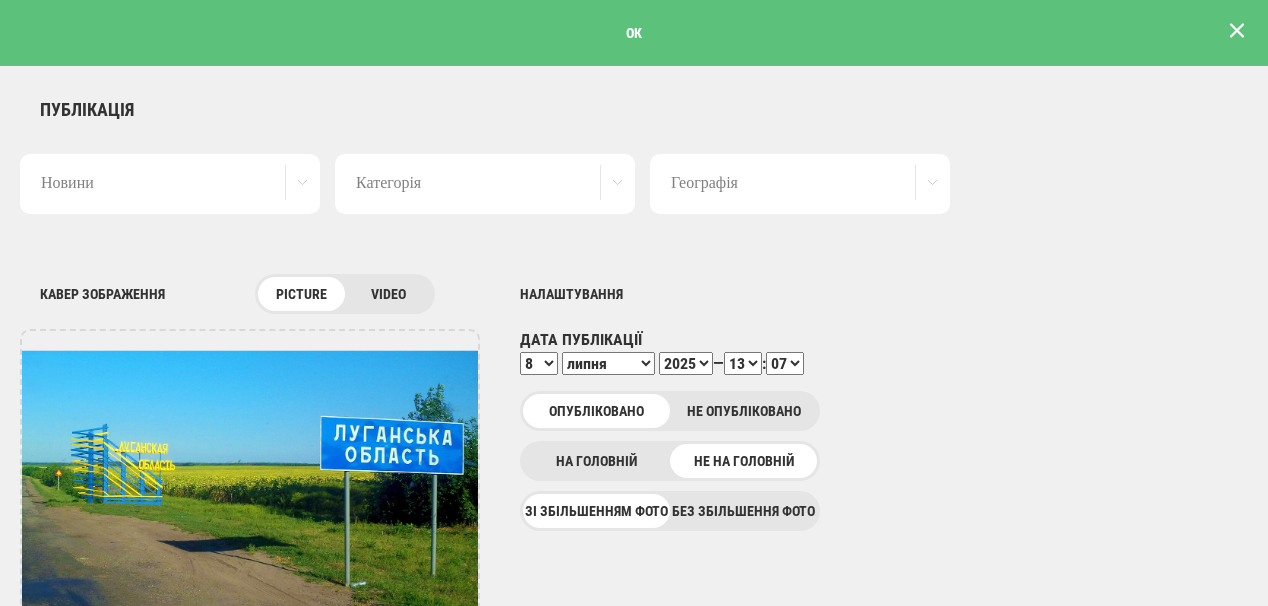 click at bounding box center (1237, 31) 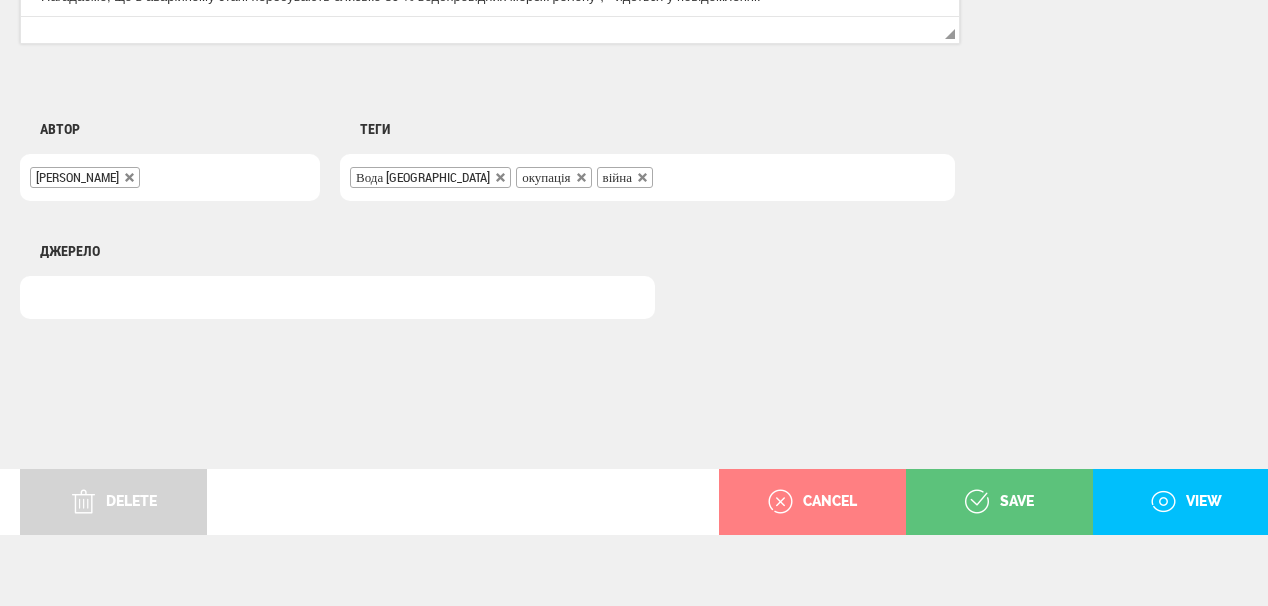 scroll, scrollTop: 1625, scrollLeft: 0, axis: vertical 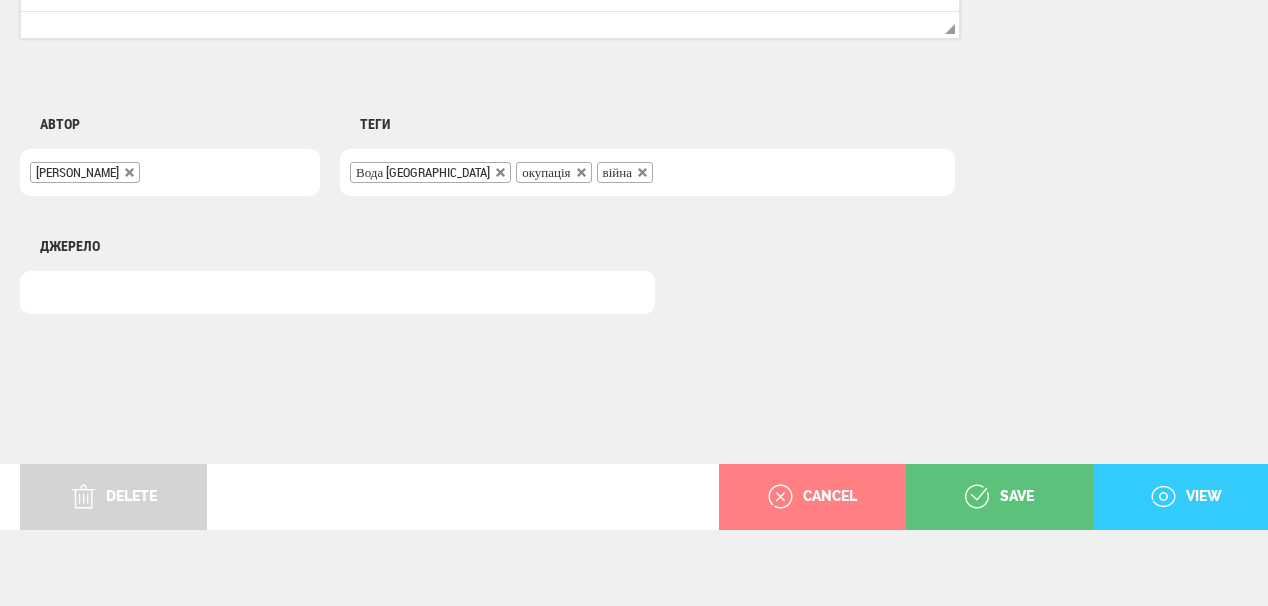 click on "view" at bounding box center [1186, 497] 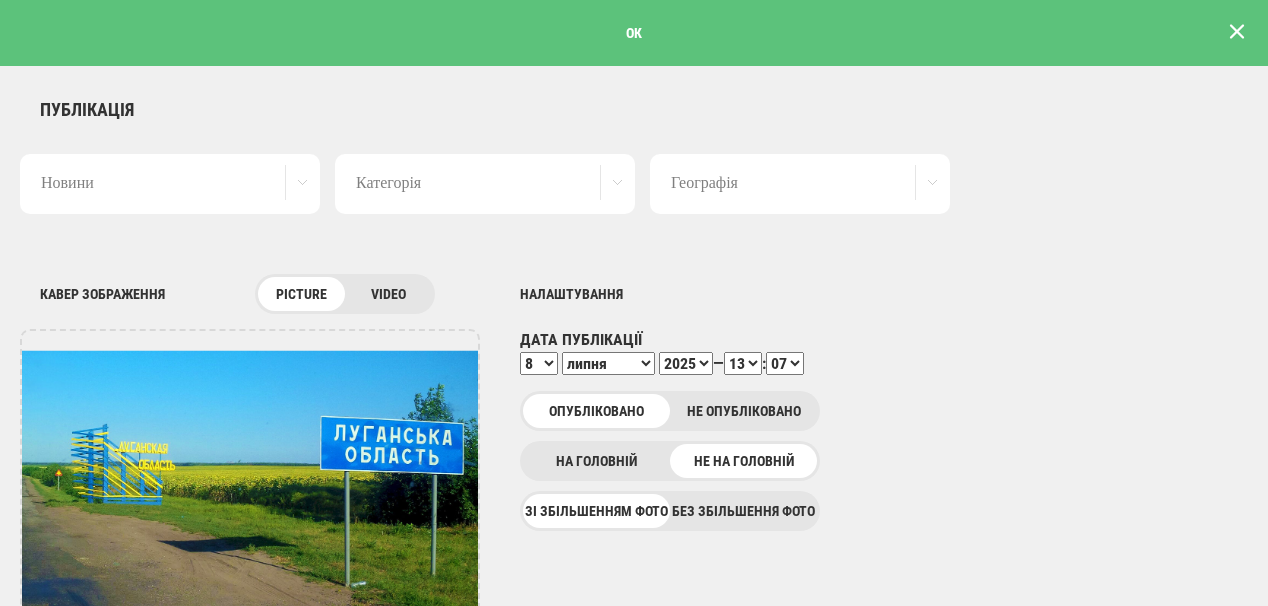 scroll, scrollTop: 1625, scrollLeft: 0, axis: vertical 